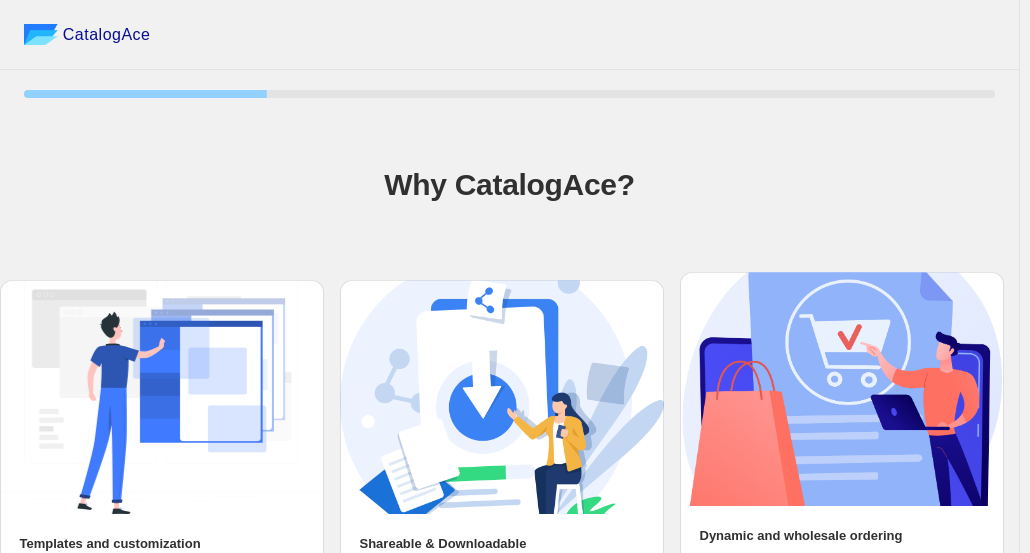 scroll, scrollTop: 172, scrollLeft: 0, axis: vertical 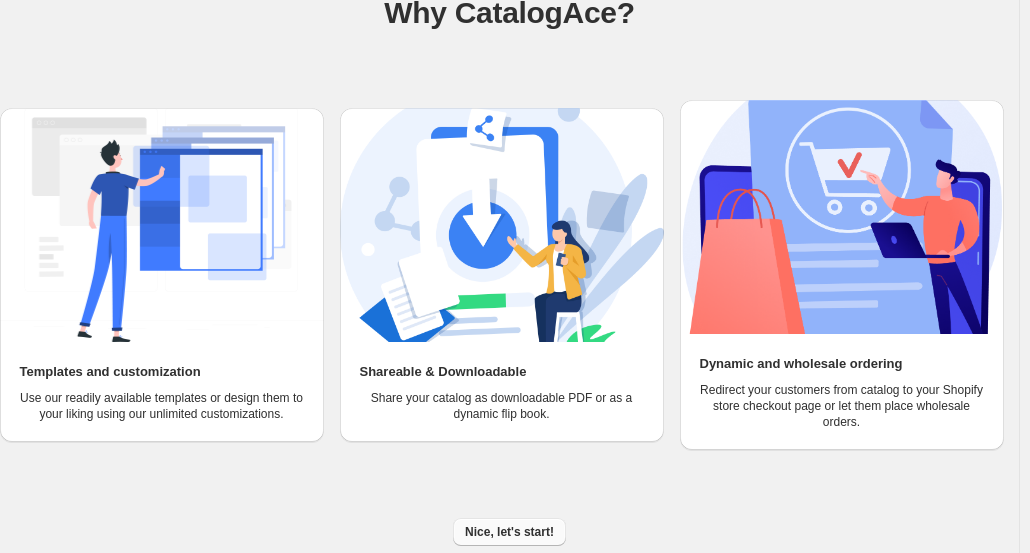 click on "Nice, let's start!" at bounding box center [509, 532] 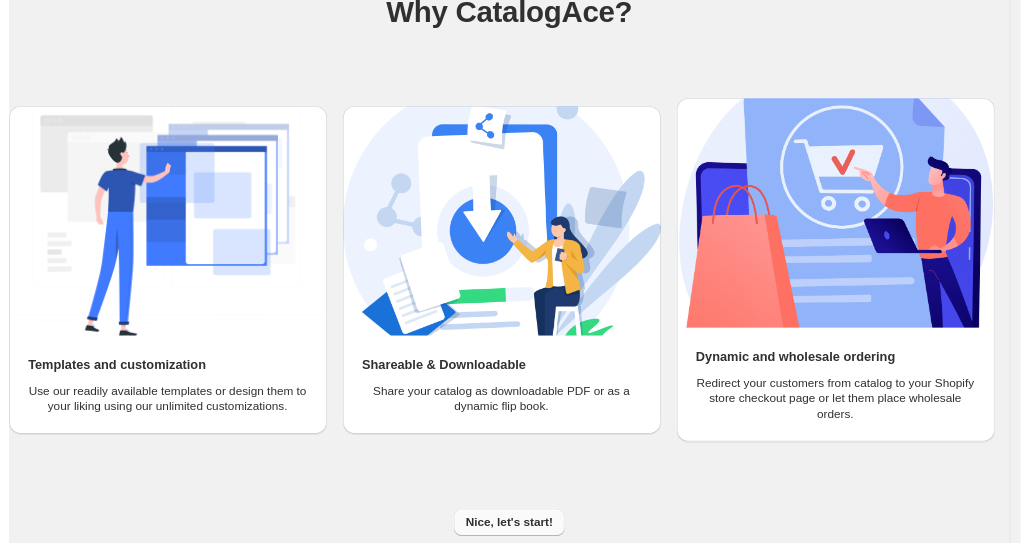 scroll, scrollTop: 0, scrollLeft: 0, axis: both 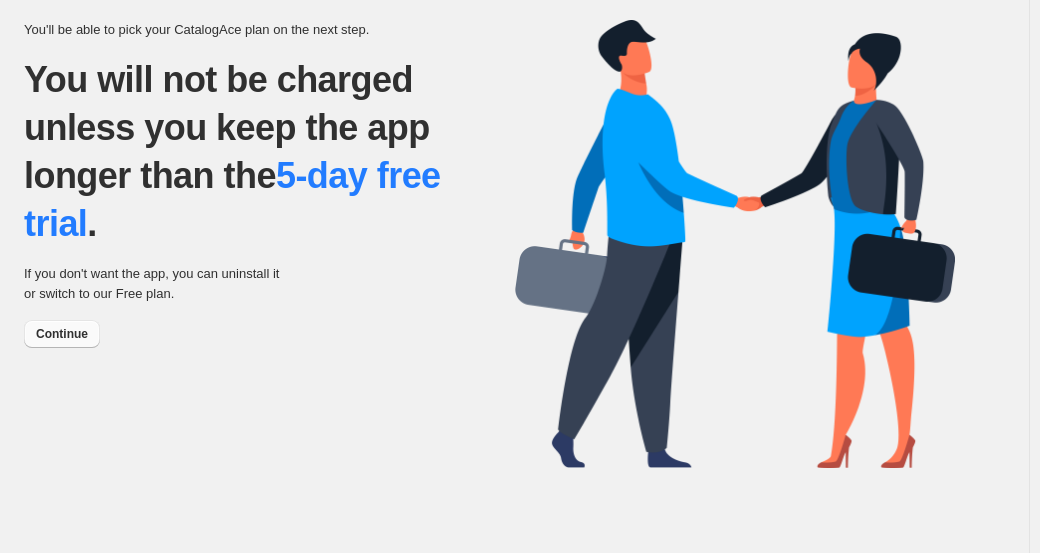 click on "Continue" at bounding box center (62, 334) 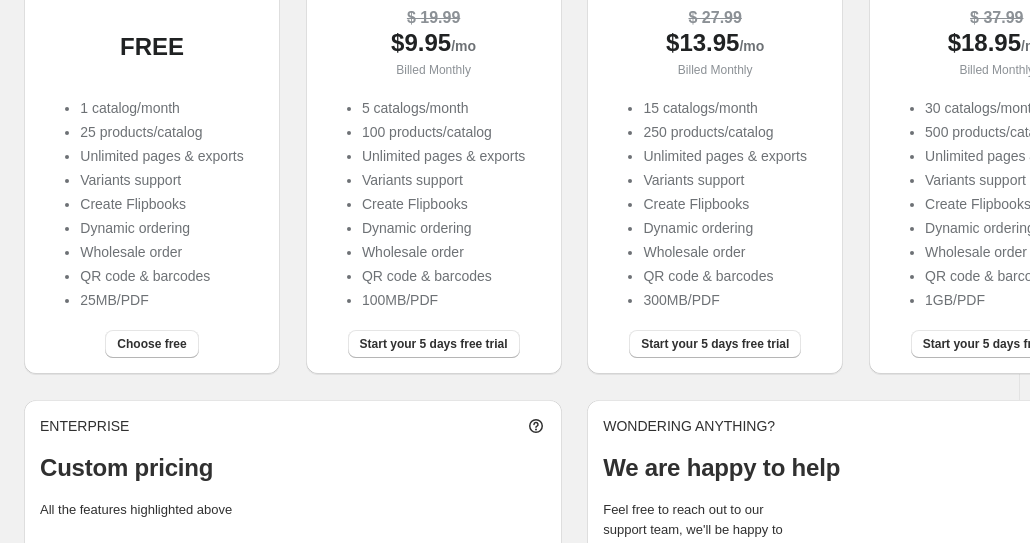 scroll, scrollTop: 398, scrollLeft: 0, axis: vertical 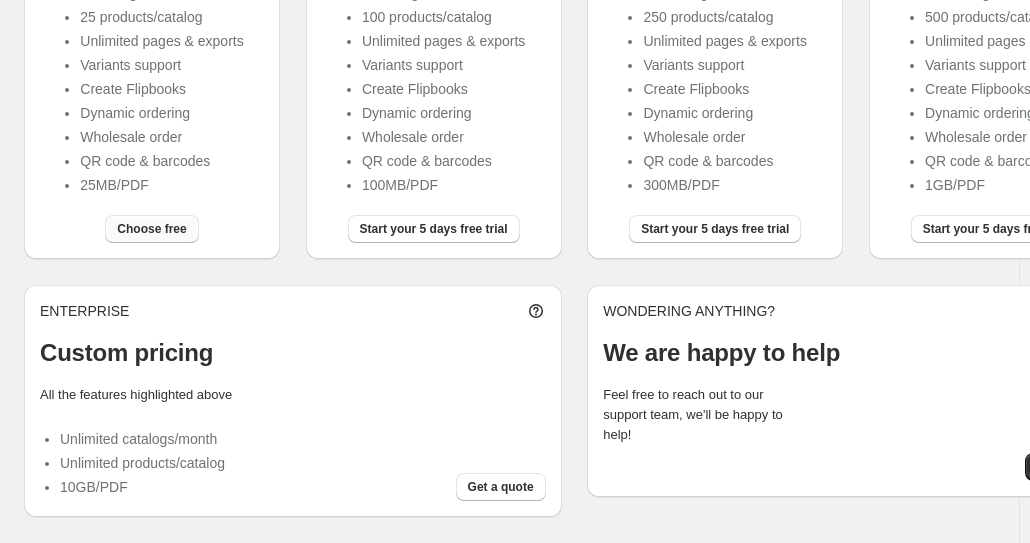 click on "Choose free" at bounding box center (151, 229) 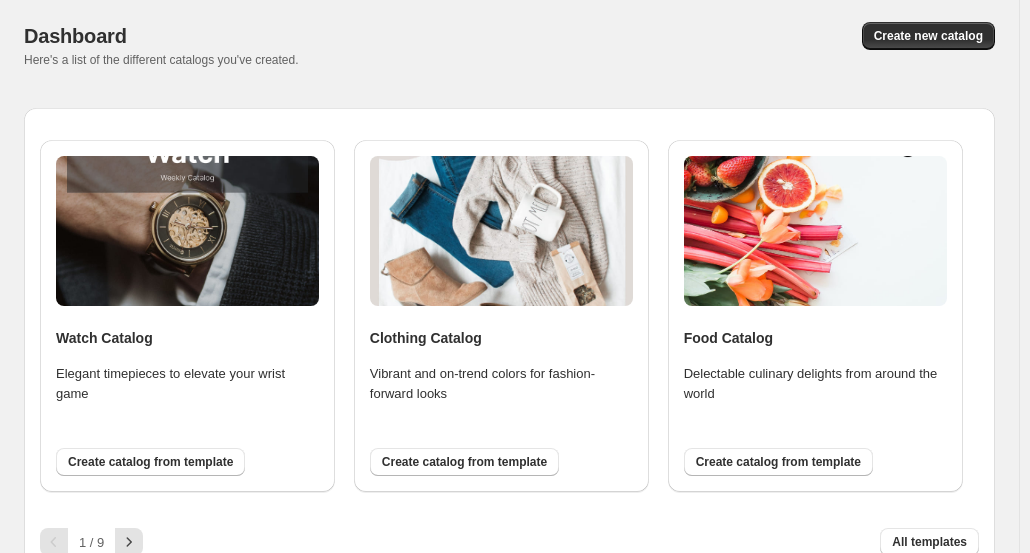 scroll, scrollTop: 92, scrollLeft: 0, axis: vertical 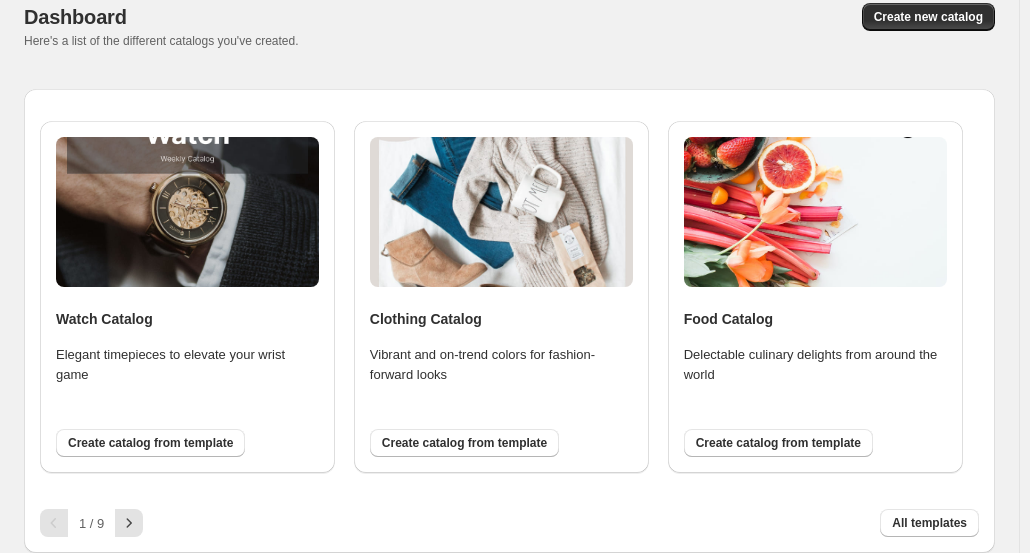 click at bounding box center (501, 212) 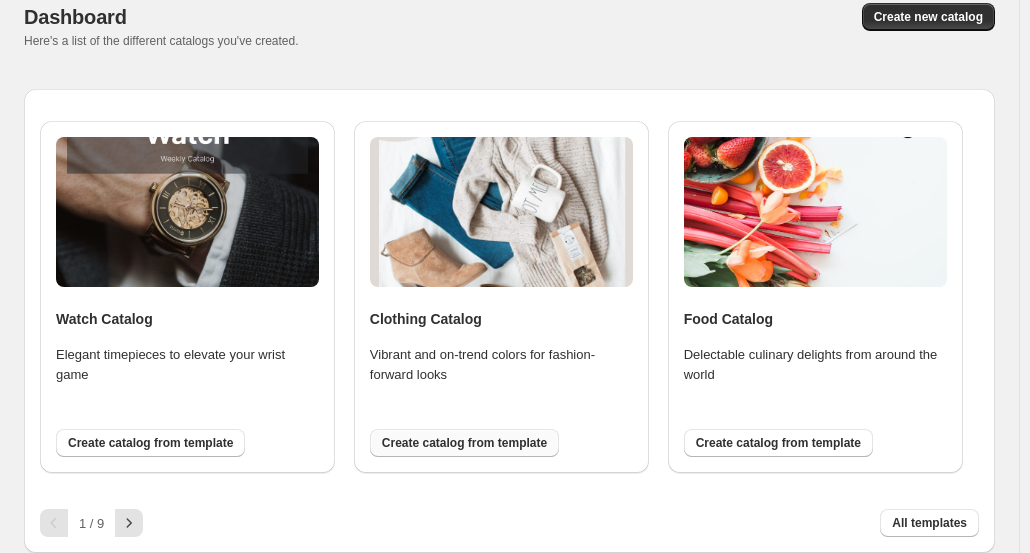 click on "Create catalog from template" at bounding box center (464, 443) 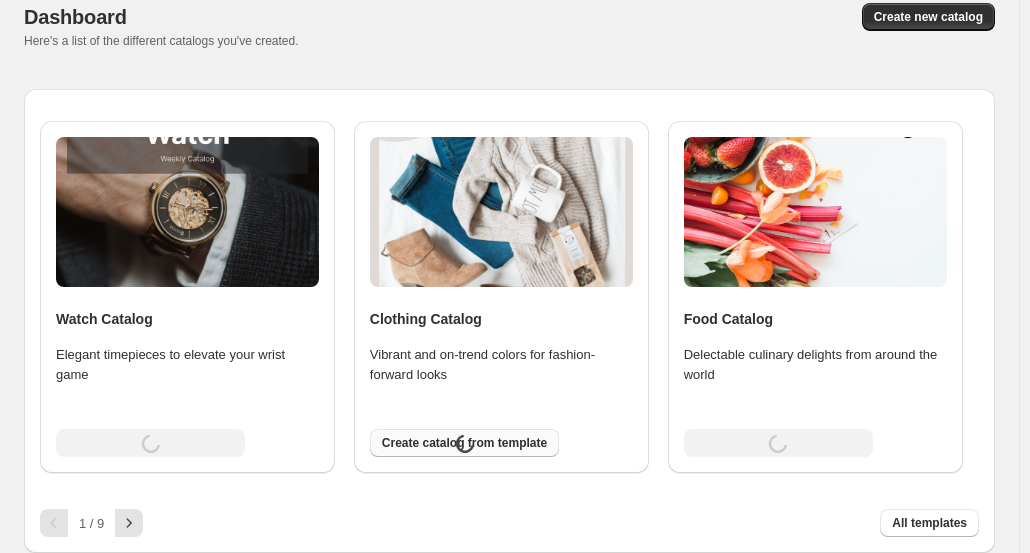 scroll, scrollTop: 0, scrollLeft: 0, axis: both 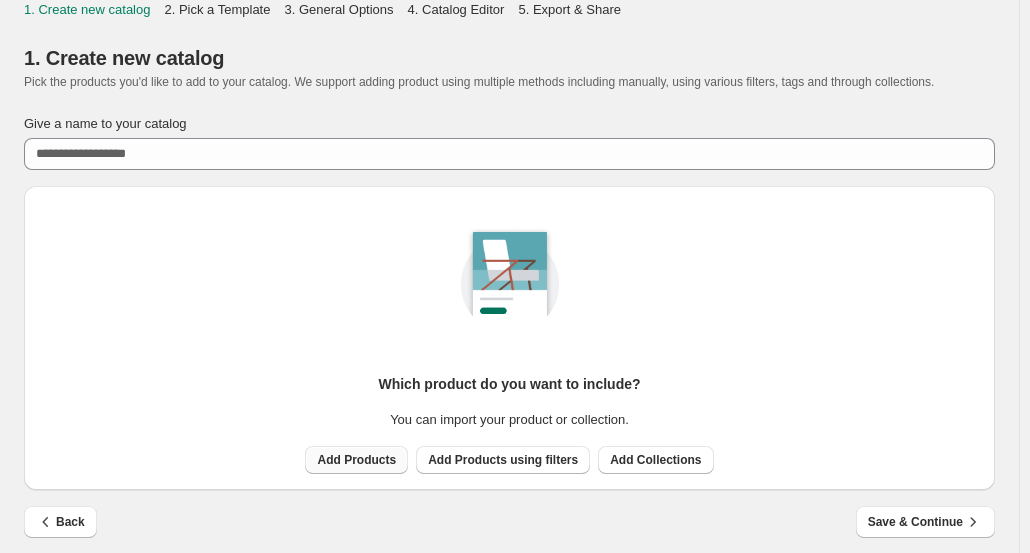 click on "Add Products" at bounding box center (356, 460) 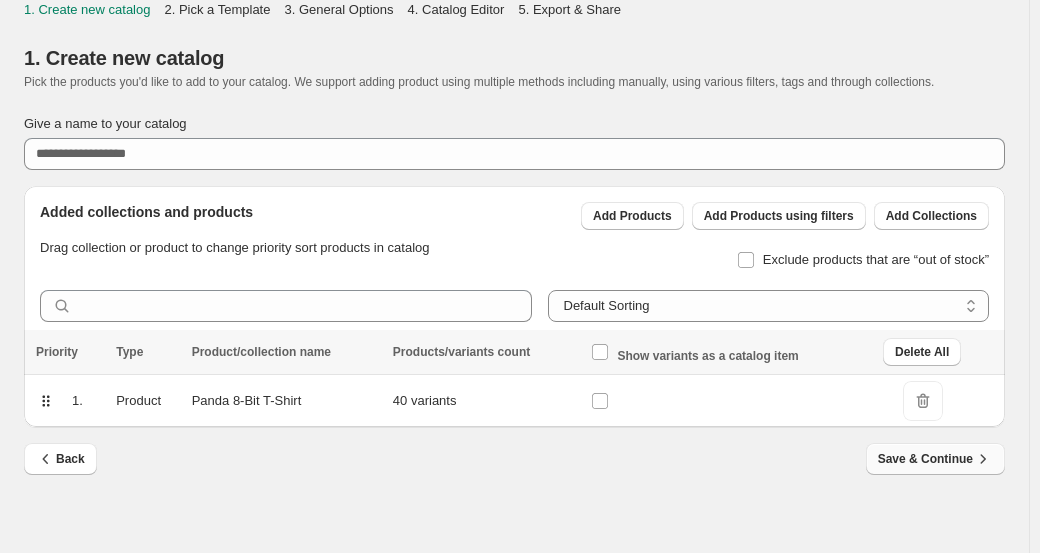 click on "Save & Continue" at bounding box center [935, 459] 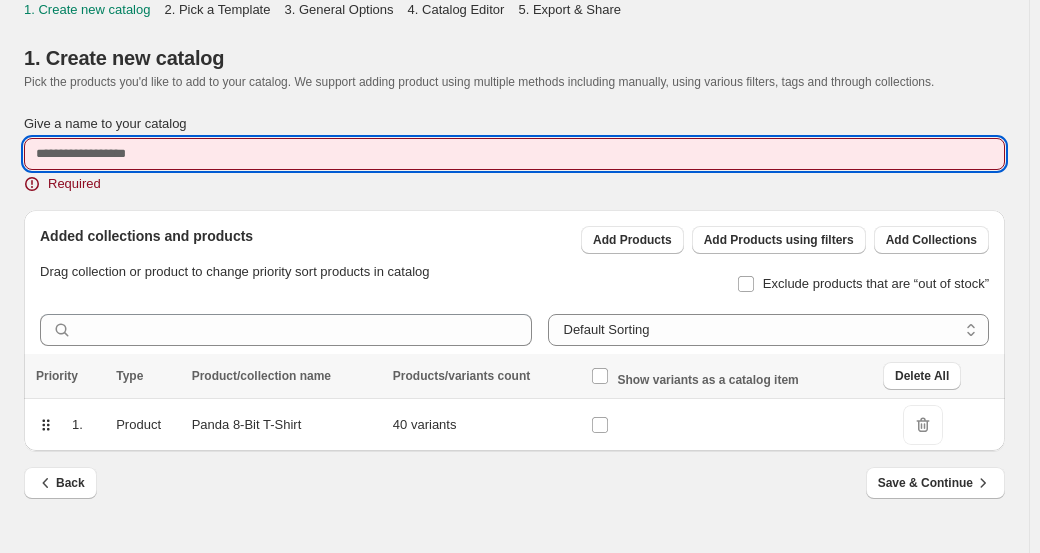 click on "Give a name to your catalog" at bounding box center [514, 154] 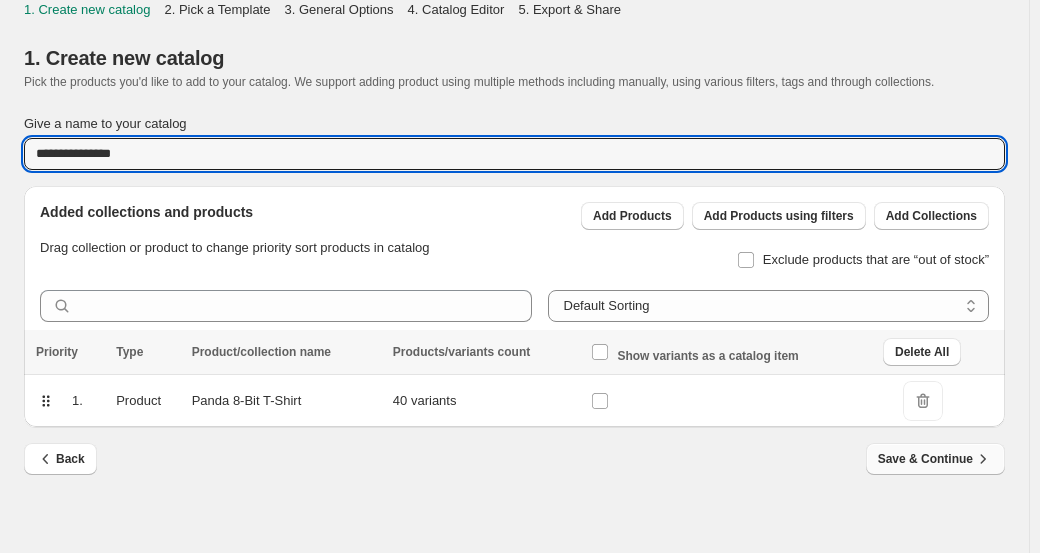 type on "**********" 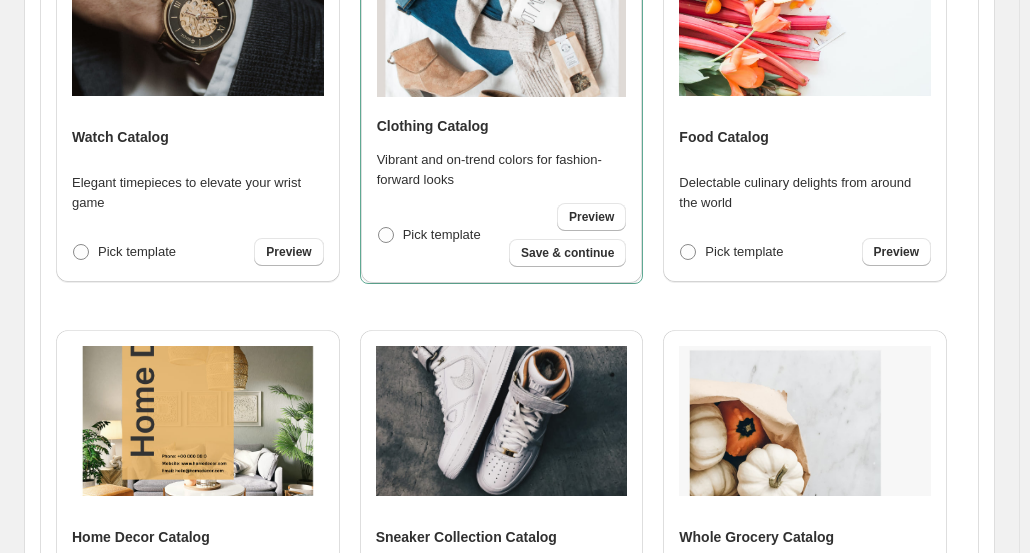 scroll, scrollTop: 523, scrollLeft: 0, axis: vertical 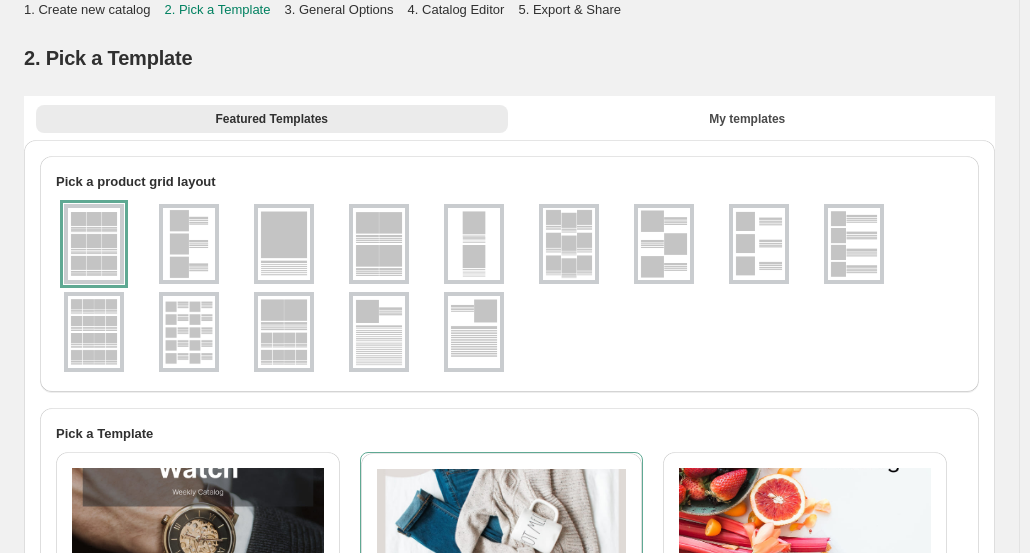 click at bounding box center [664, 244] 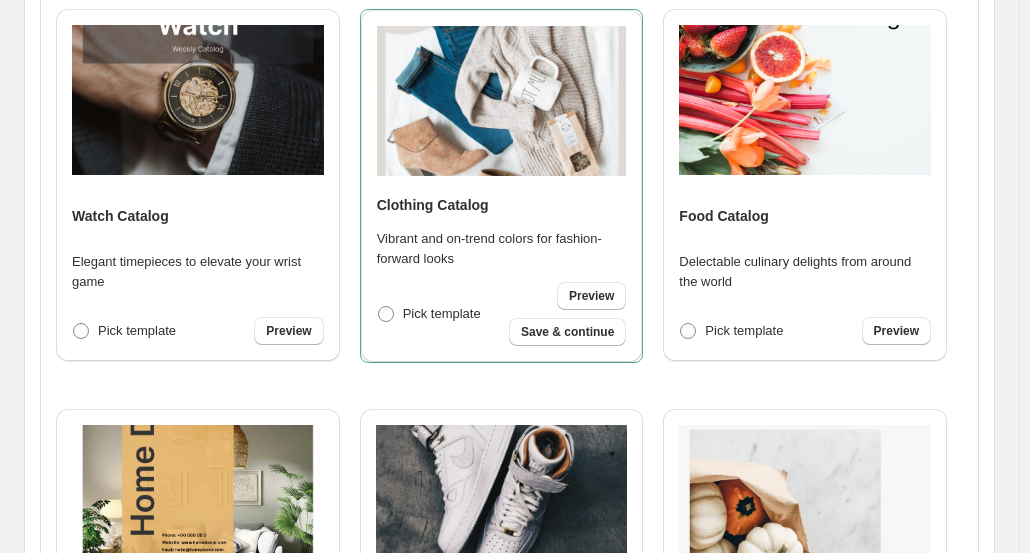 scroll, scrollTop: 444, scrollLeft: 0, axis: vertical 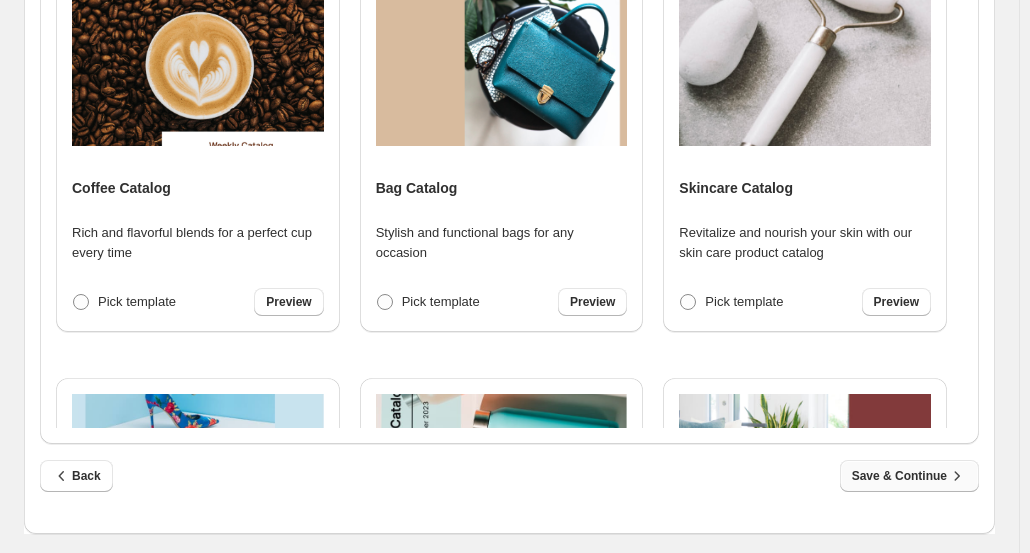 click on "Save & Continue" at bounding box center (909, 476) 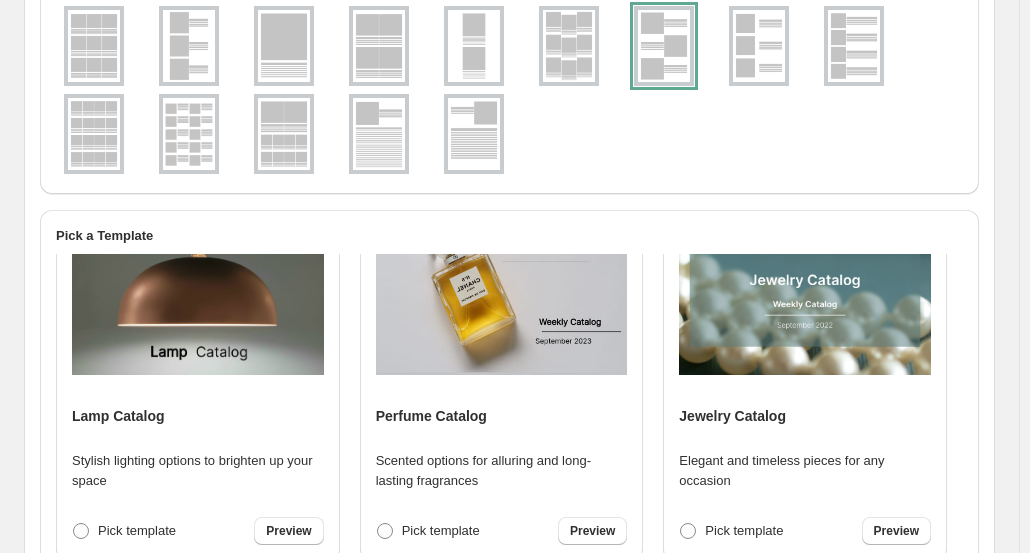 select on "**********" 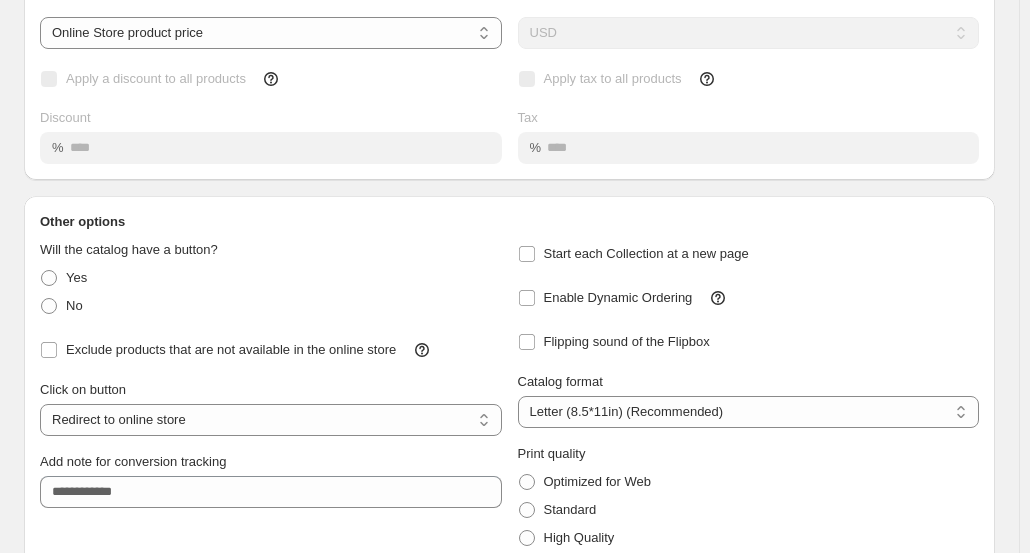 scroll, scrollTop: 176, scrollLeft: 0, axis: vertical 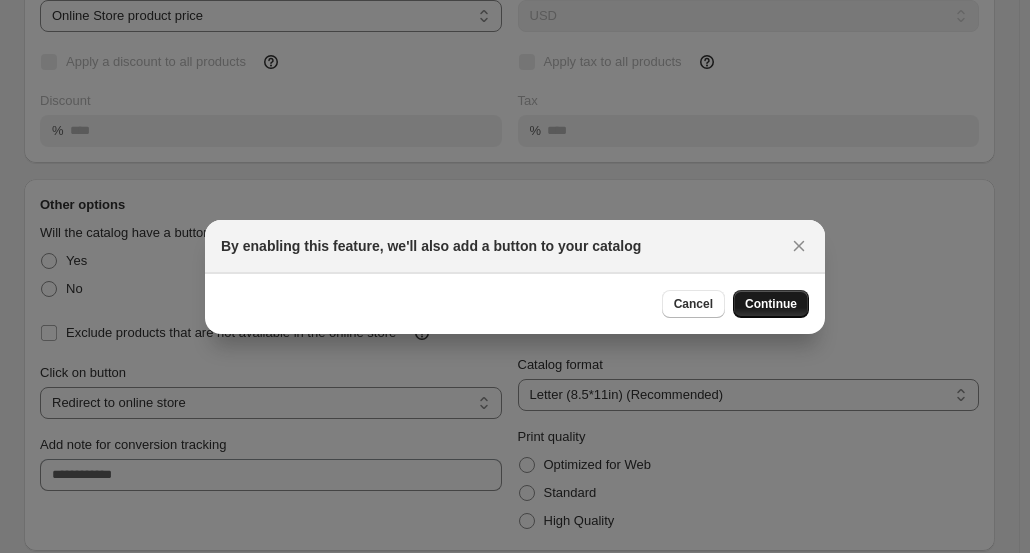 click on "Continue" at bounding box center (771, 304) 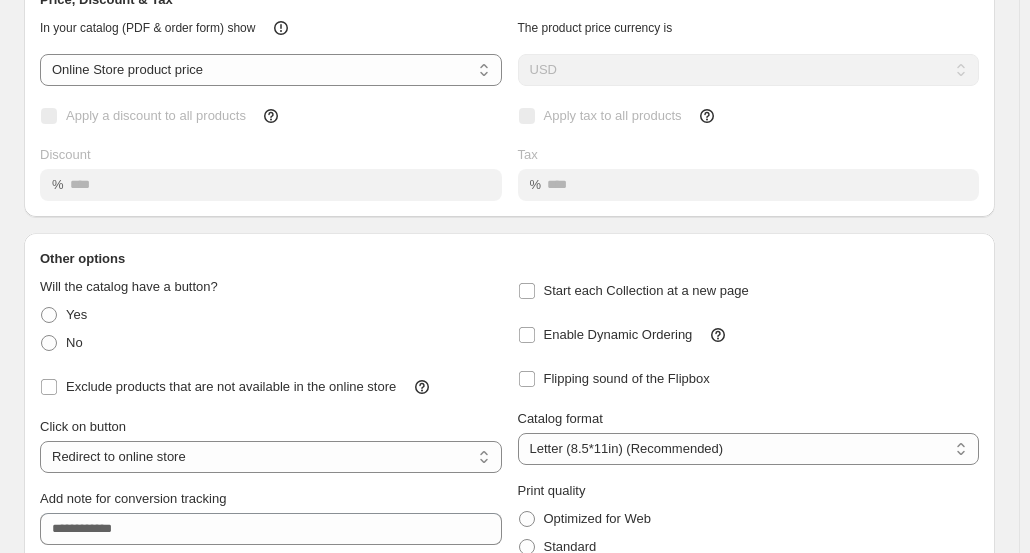 scroll, scrollTop: 248, scrollLeft: 0, axis: vertical 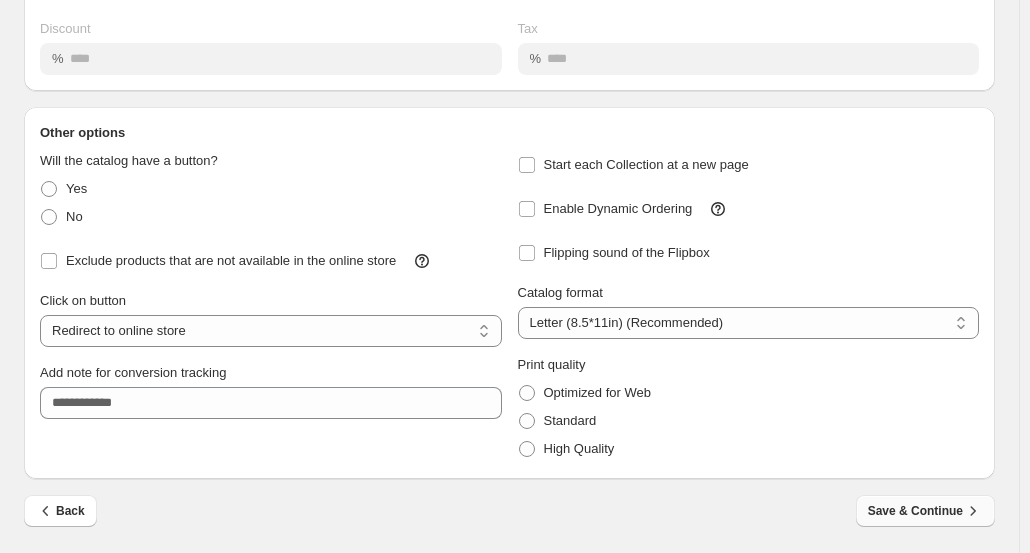 click on "Save & Continue" at bounding box center (925, 511) 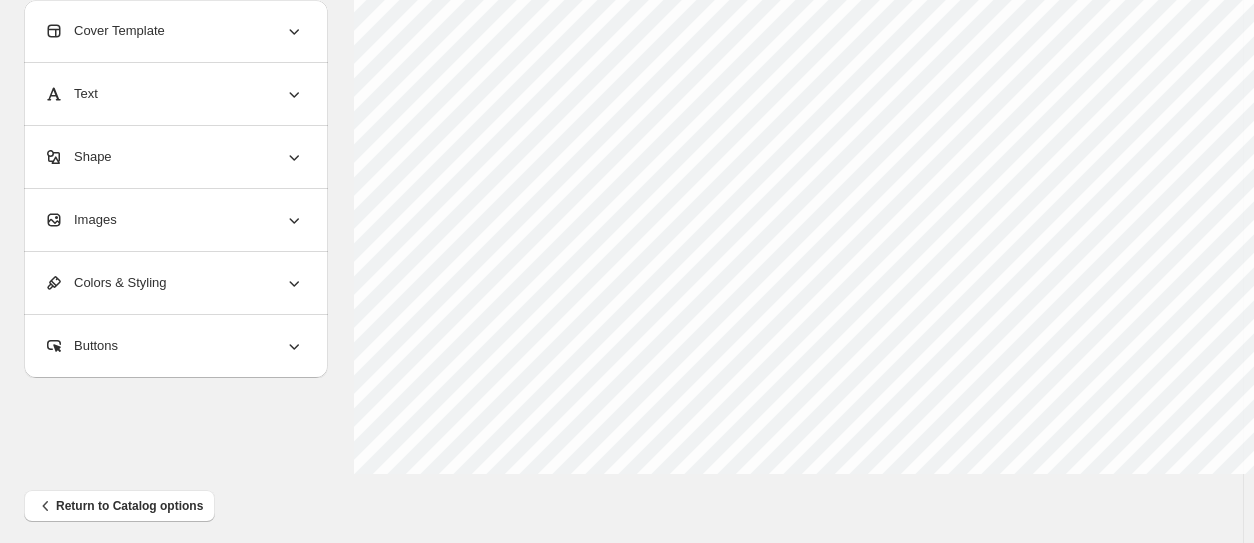 scroll, scrollTop: 882, scrollLeft: 0, axis: vertical 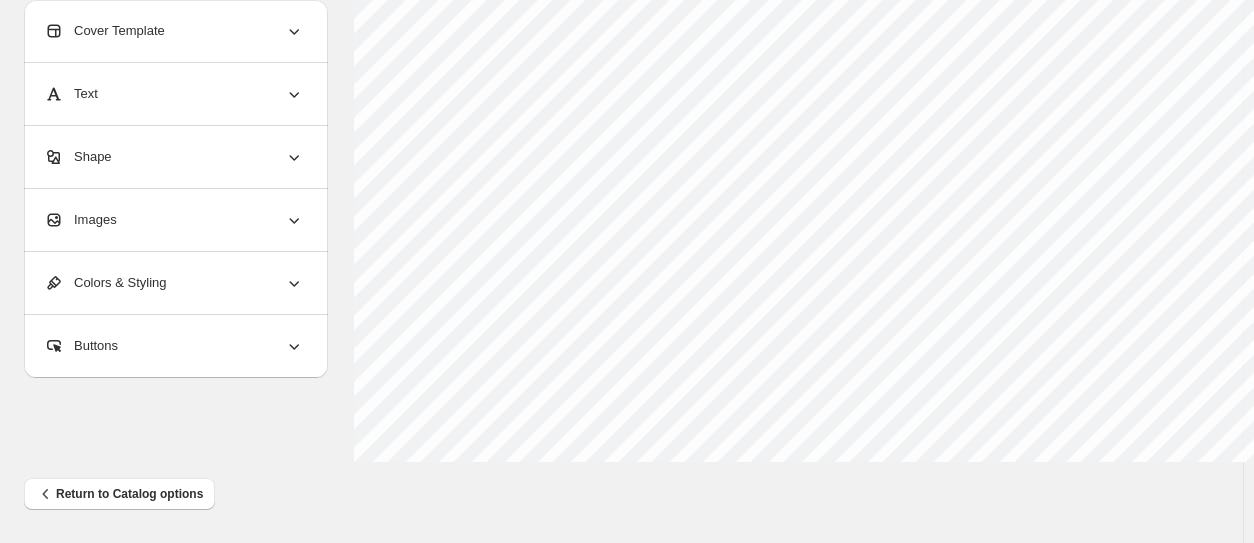 click on "Cover Template" at bounding box center (174, 31) 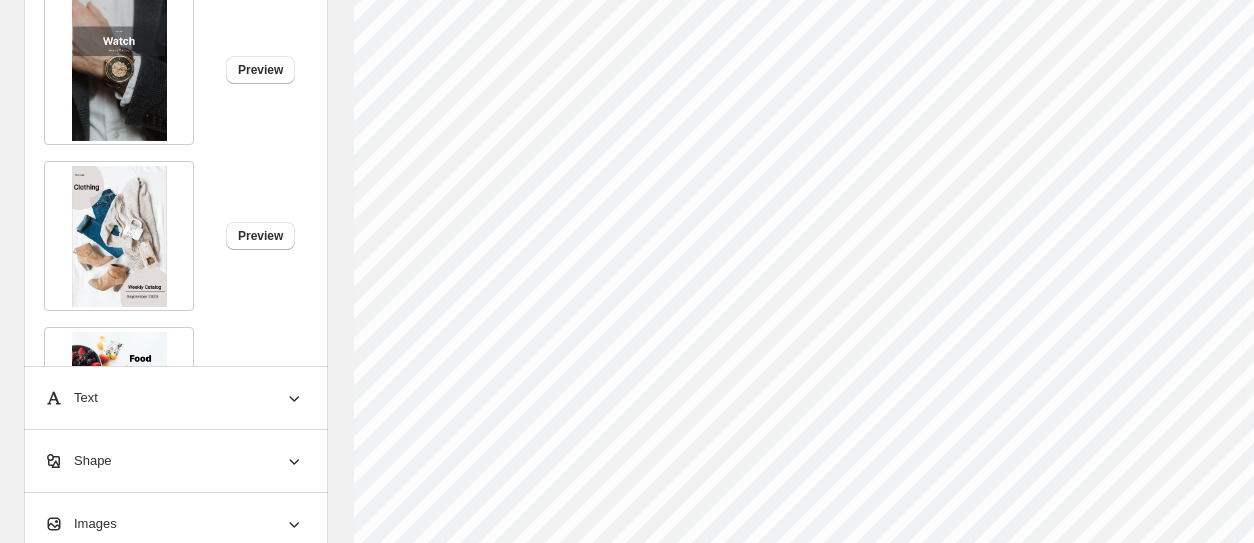 scroll, scrollTop: 584, scrollLeft: 0, axis: vertical 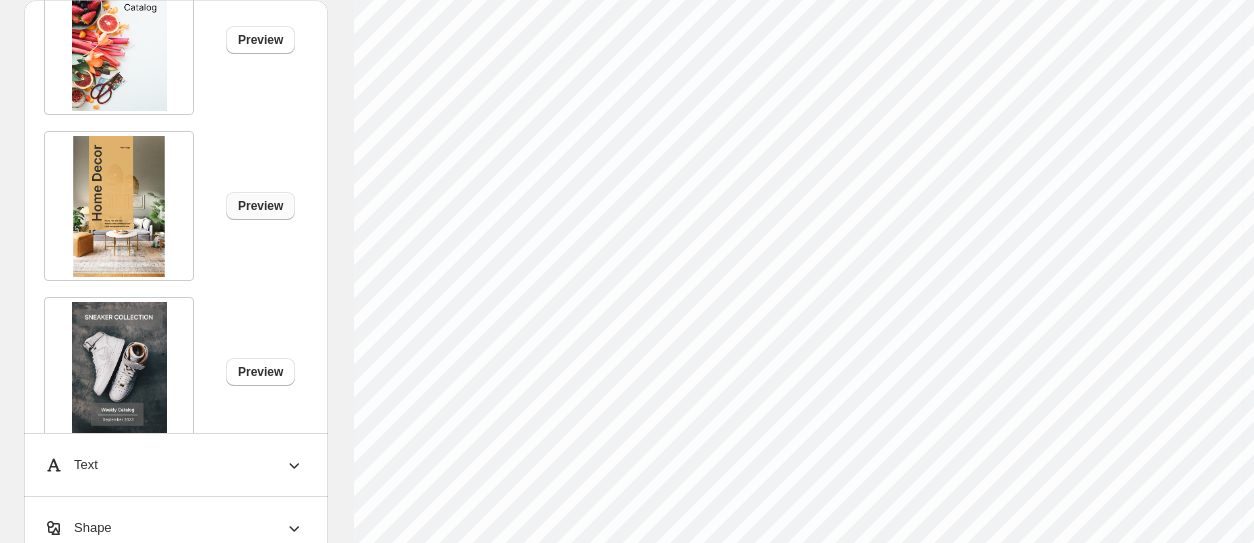 click on "Preview" at bounding box center (260, 206) 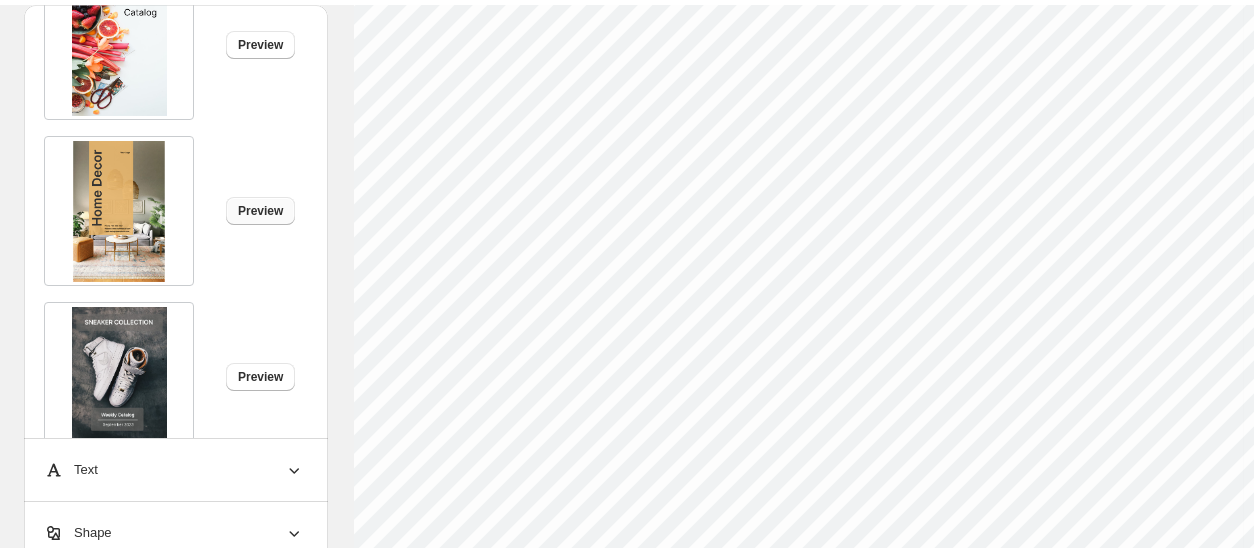 scroll, scrollTop: 0, scrollLeft: 0, axis: both 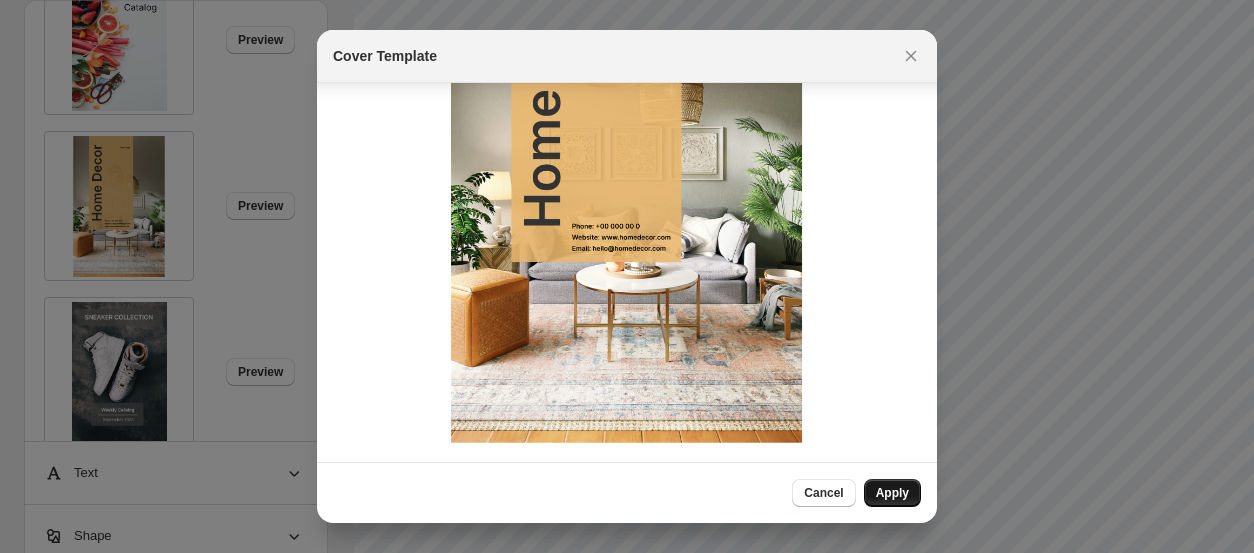 click on "Apply" at bounding box center (892, 493) 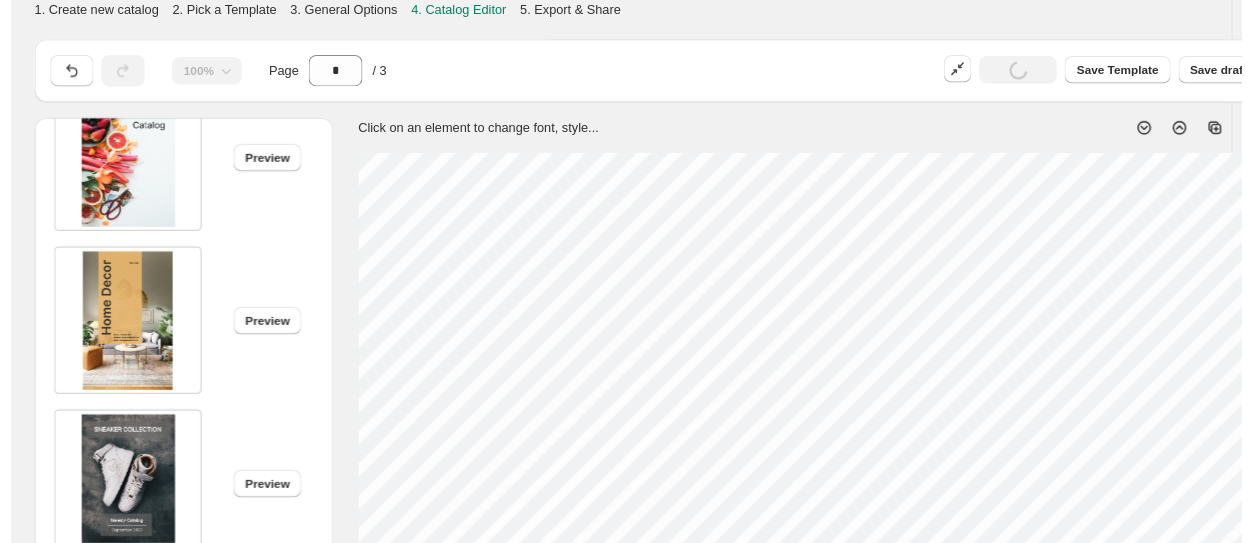 scroll, scrollTop: 584, scrollLeft: 0, axis: vertical 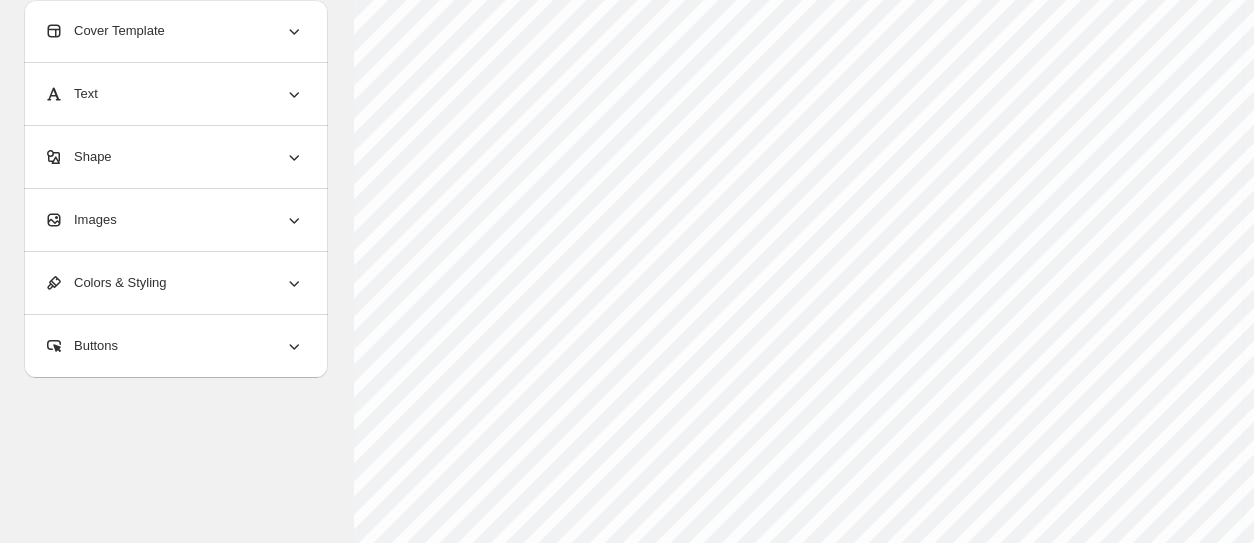 click on "Colors & Styling" at bounding box center [174, 283] 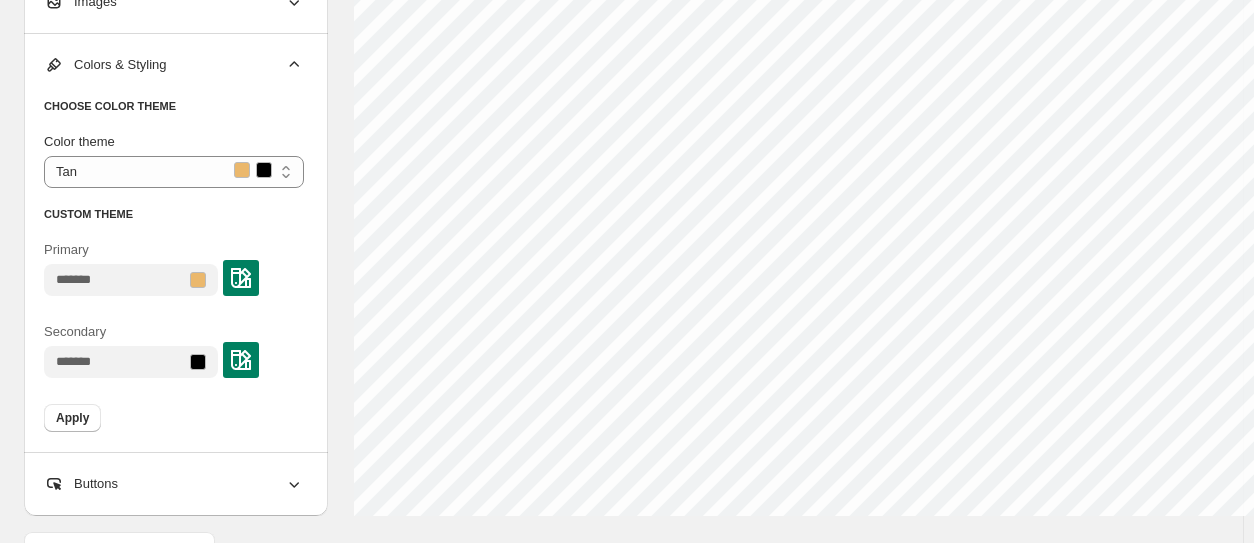 scroll, scrollTop: 829, scrollLeft: 0, axis: vertical 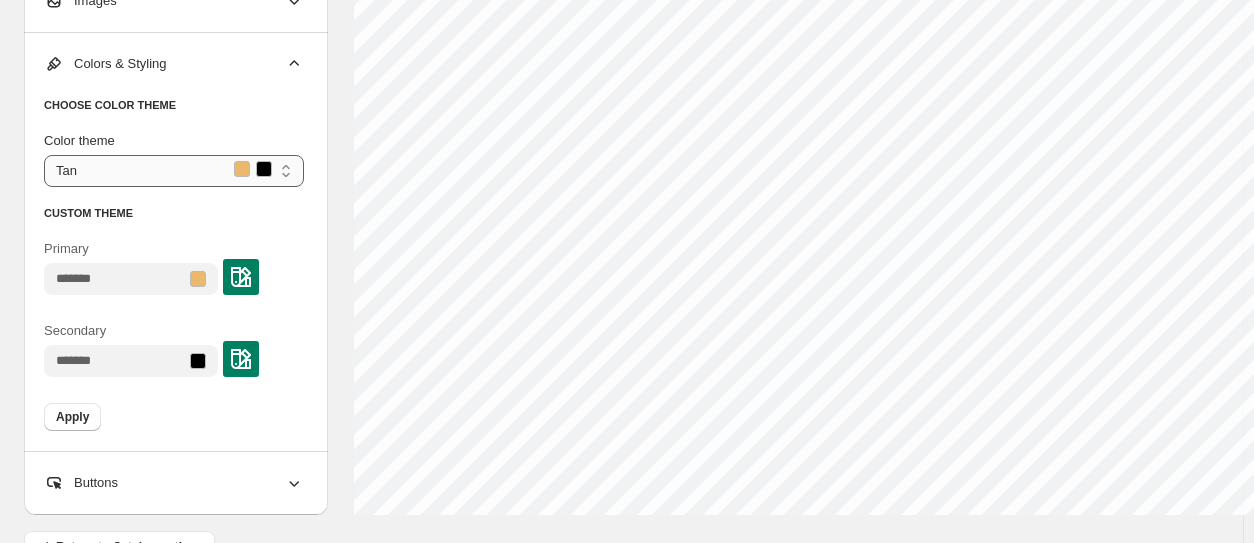 click on "**********" at bounding box center (174, 171) 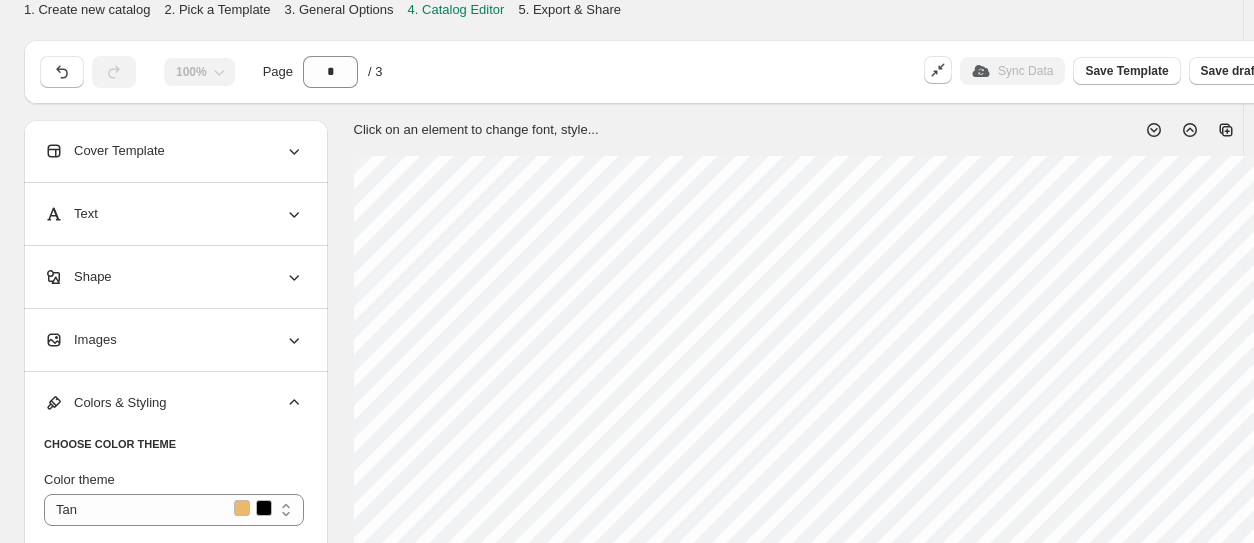 scroll, scrollTop: 0, scrollLeft: 187, axis: horizontal 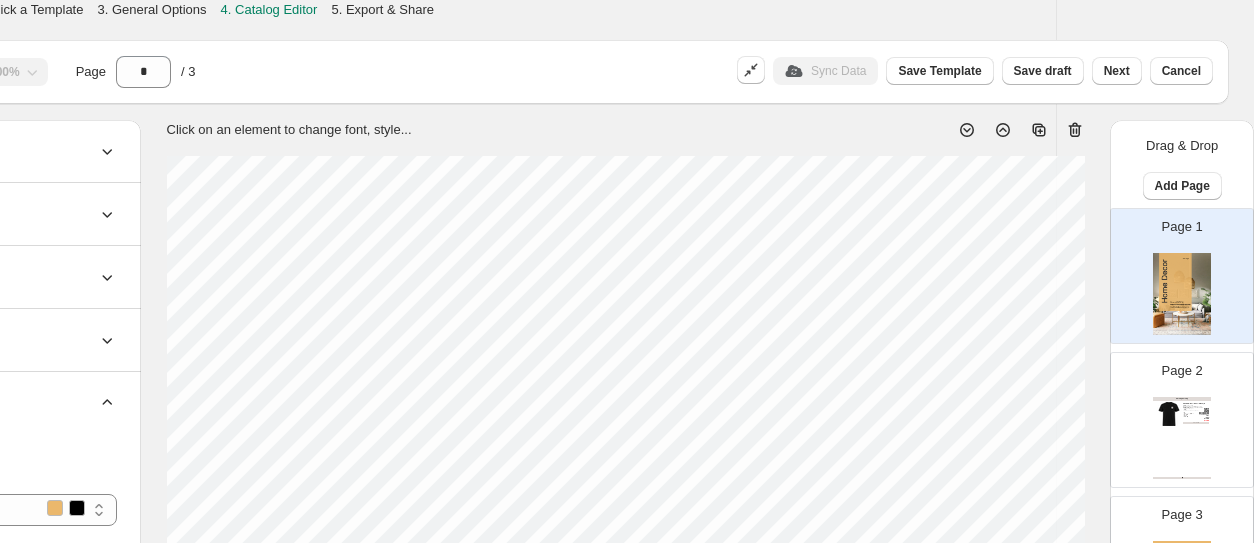 click on "Page 2 Clothing Catalog Panda 8-Bit T-Shirt - black / S 8Bit Panda shirt
This is our best seller for a reason. Relaxed, tailored and ultra-comfort... black, blush pink, powder blue, red, ... S, M, L, XL, 2XL, 3XL, 4XL, 5XL Stock Quantity:  92 SKU:  1069370008-P210A2S2 Weight:  0 Tags:  Men, SPOD, Spreadconnect, T-Sh... Brand:  Spreadconnect Barcode №:  null Unisex Classic T-Shirt | Fruit of the... $ 11.49 $ null $ 14.99 $ 14.99 BUY NOW Clothing Catalog | Page undefined" at bounding box center [1174, 412] 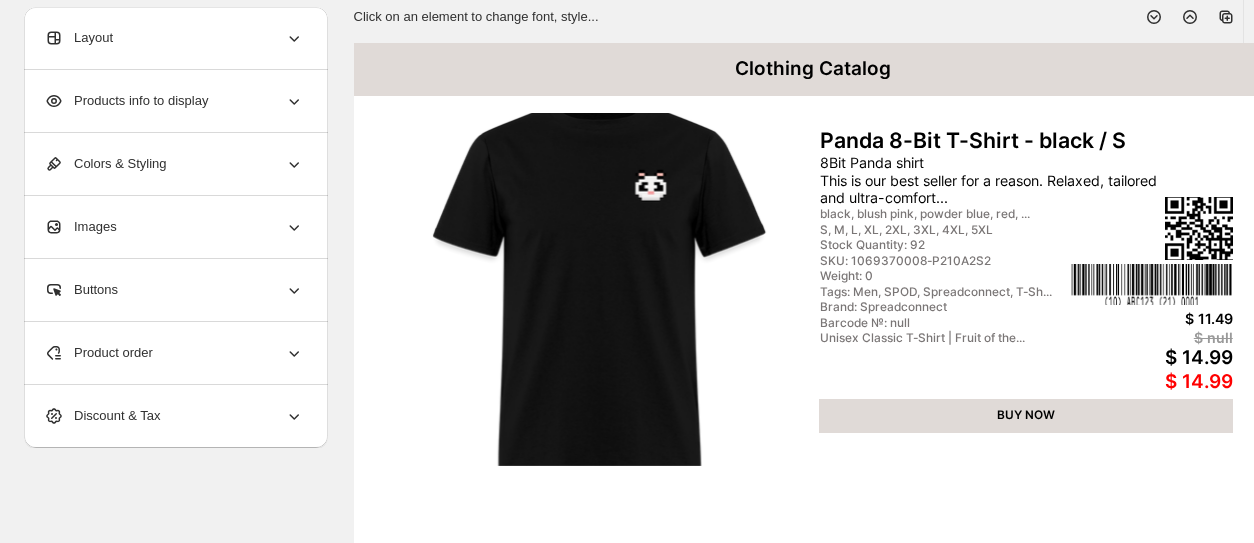 scroll, scrollTop: 112, scrollLeft: 0, axis: vertical 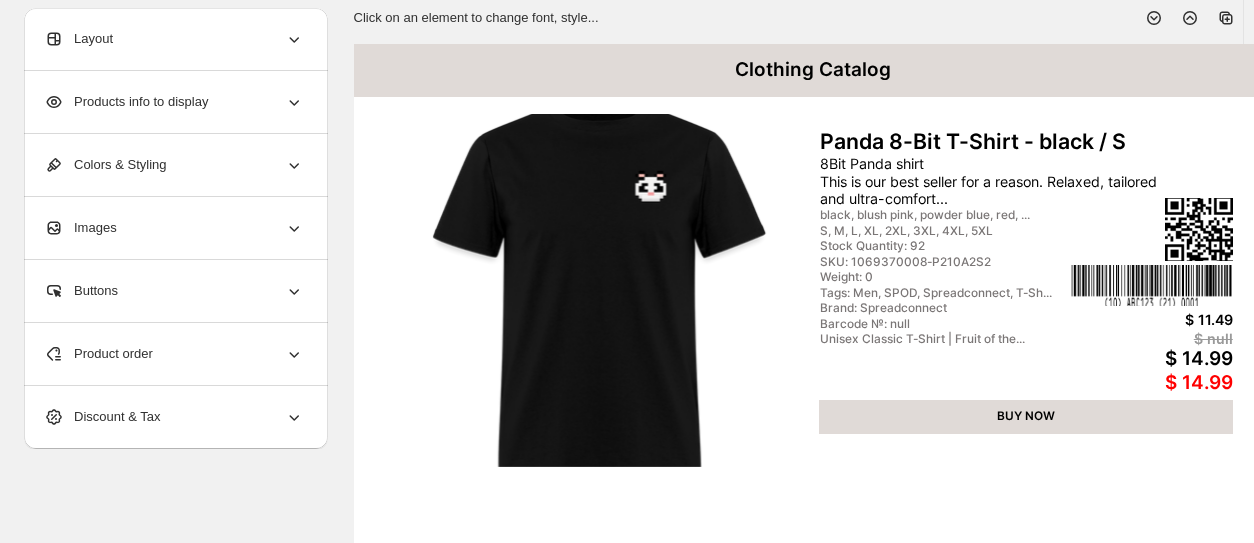 click on "Layout" at bounding box center [174, 39] 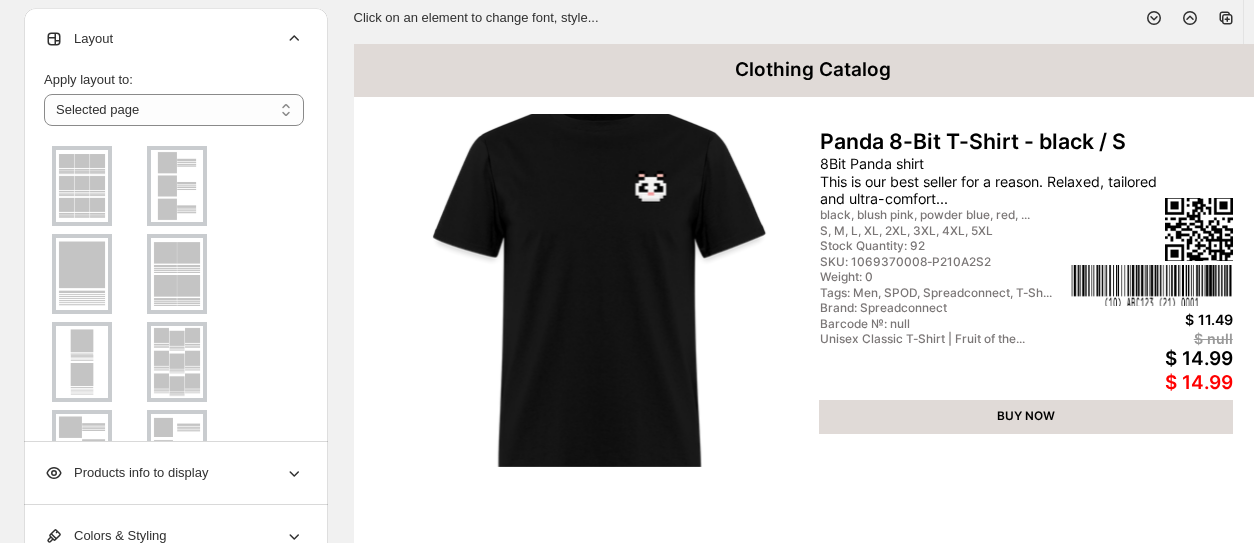 click at bounding box center [82, 274] 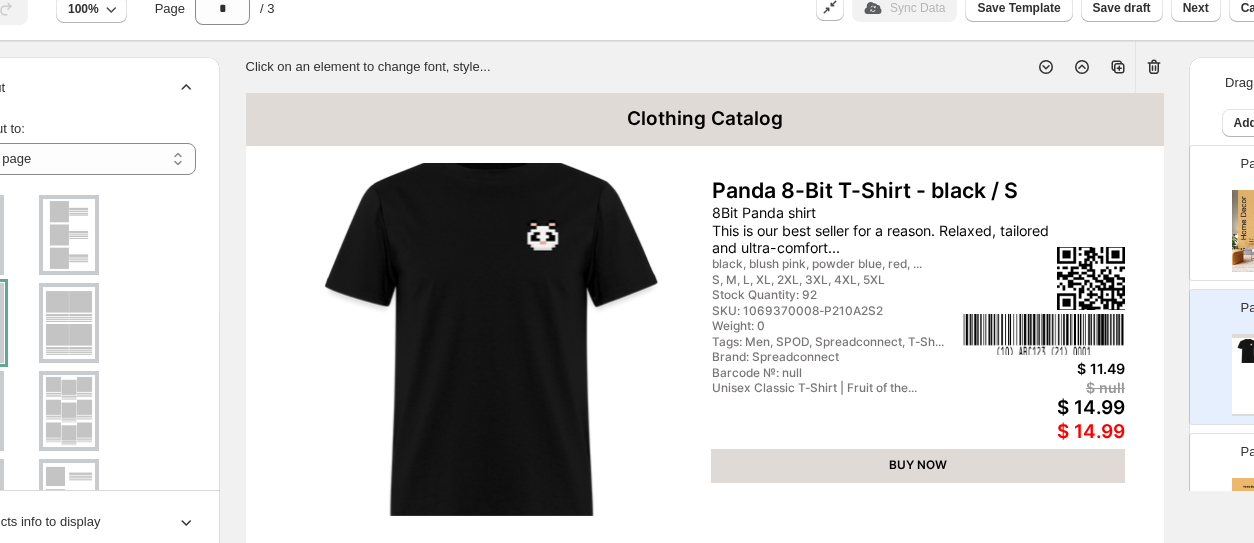 scroll, scrollTop: 63, scrollLeft: 106, axis: both 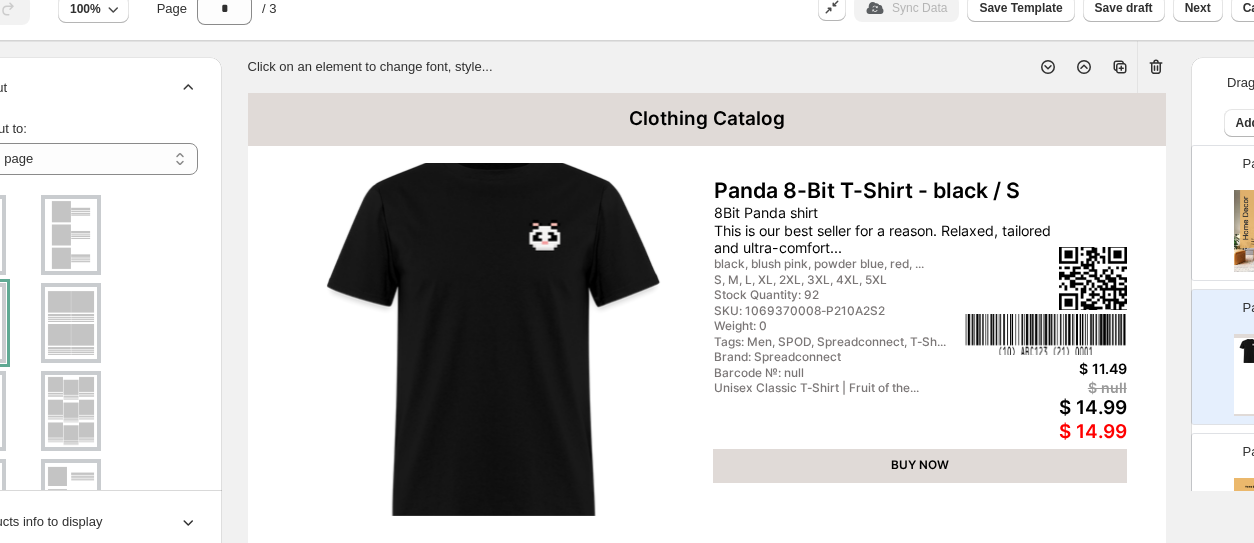 click at bounding box center [493, 339] 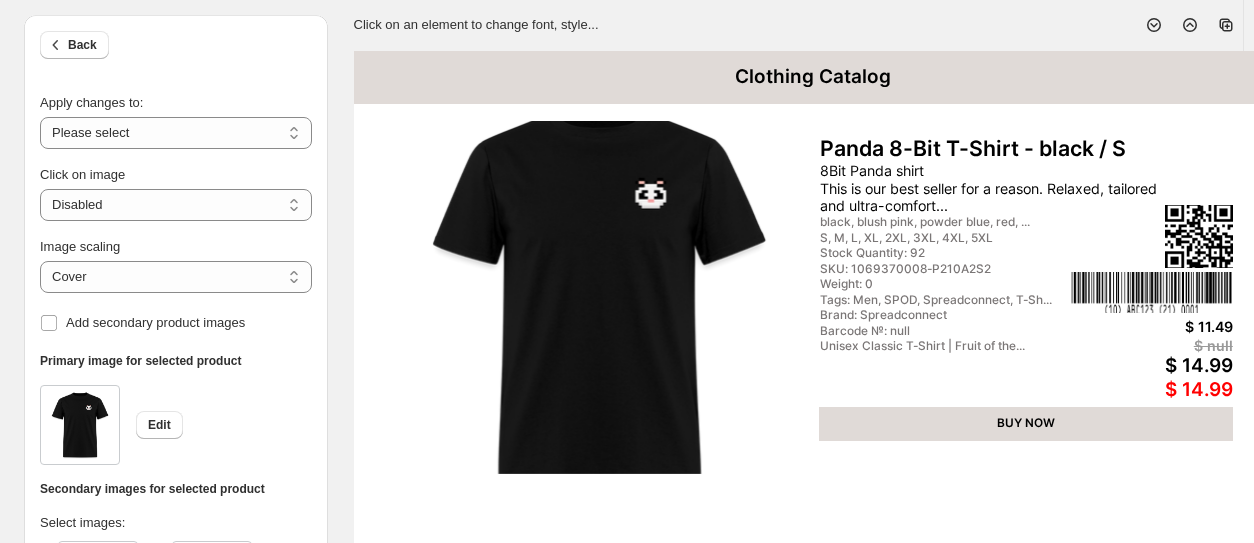 scroll, scrollTop: 106, scrollLeft: 0, axis: vertical 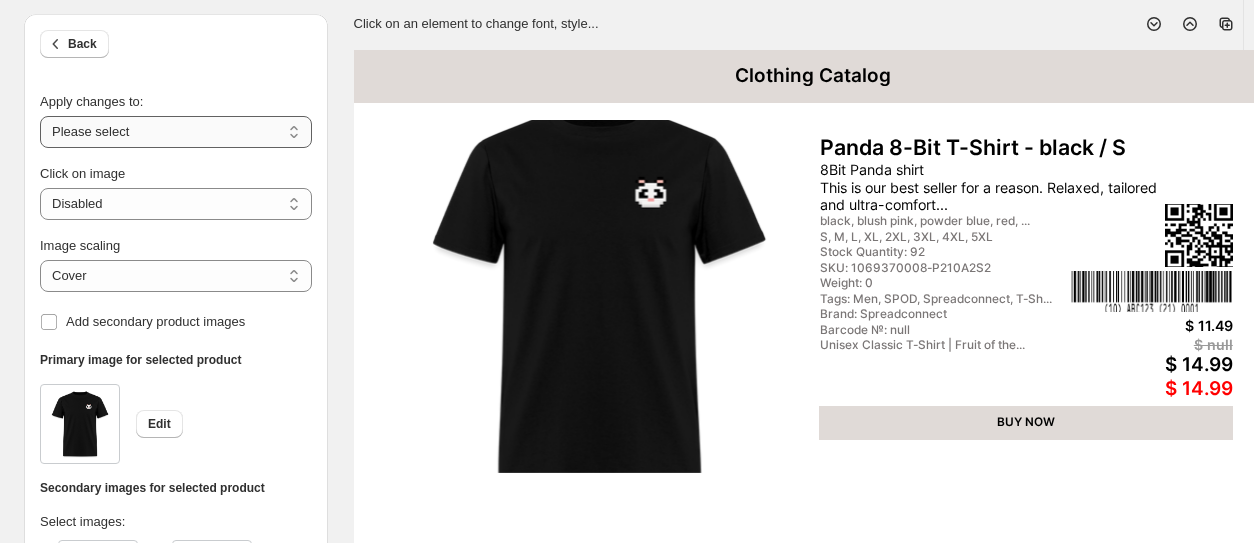 click on "**********" at bounding box center [176, 132] 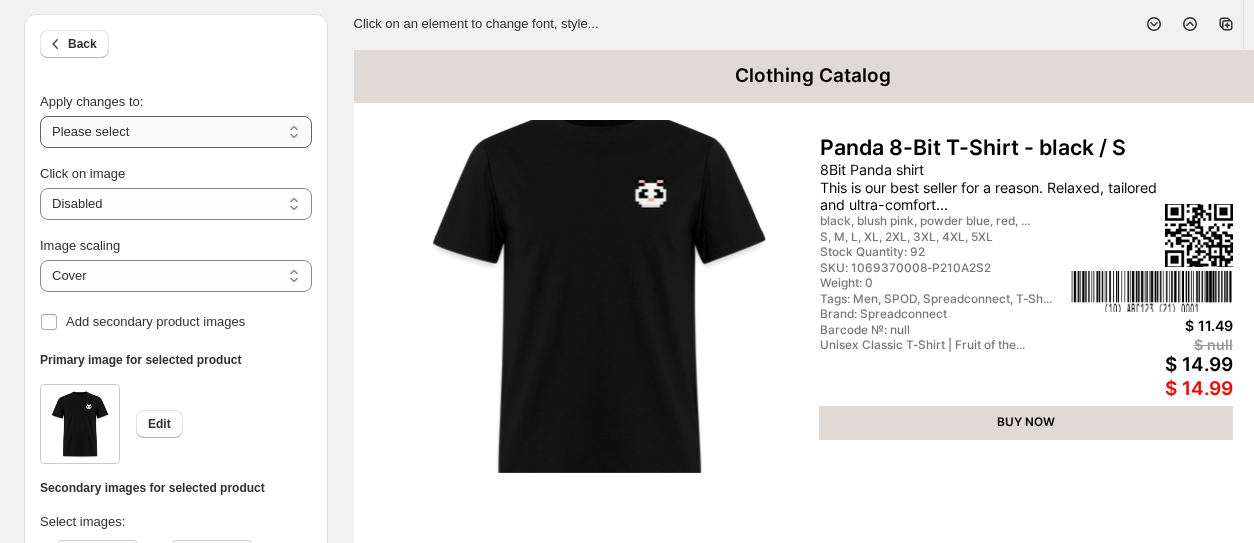 select on "**********" 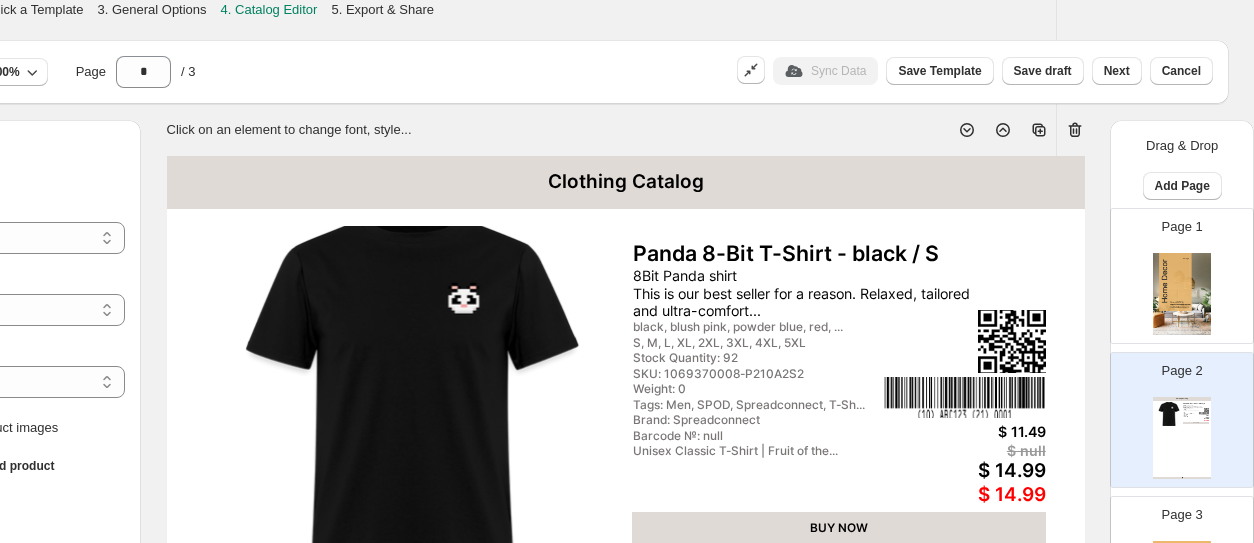 scroll, scrollTop: 0, scrollLeft: 0, axis: both 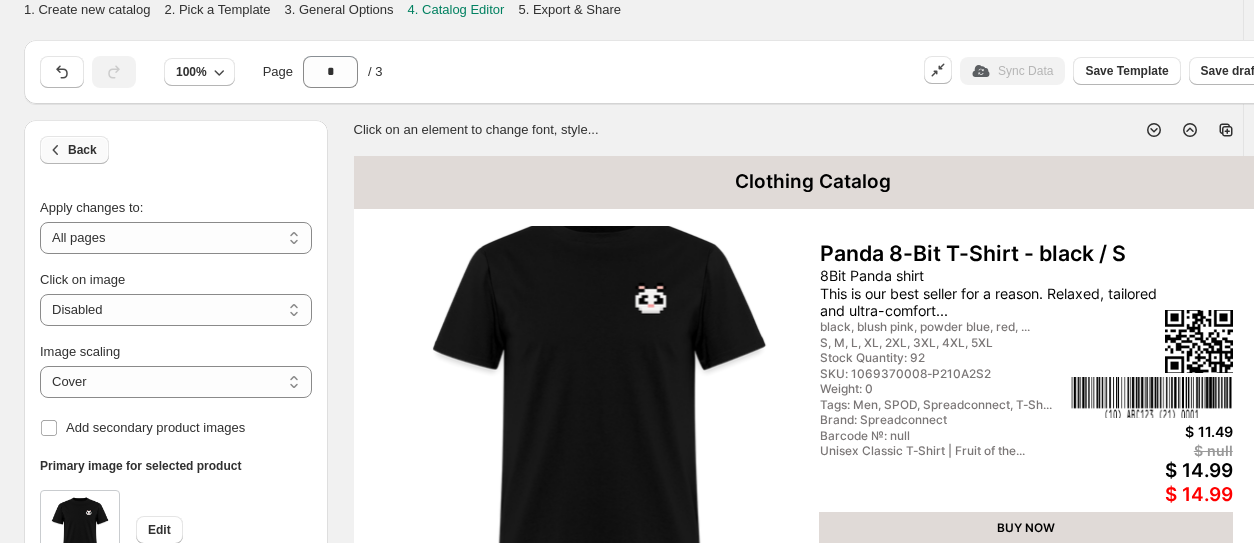 click on "Back" at bounding box center [82, 150] 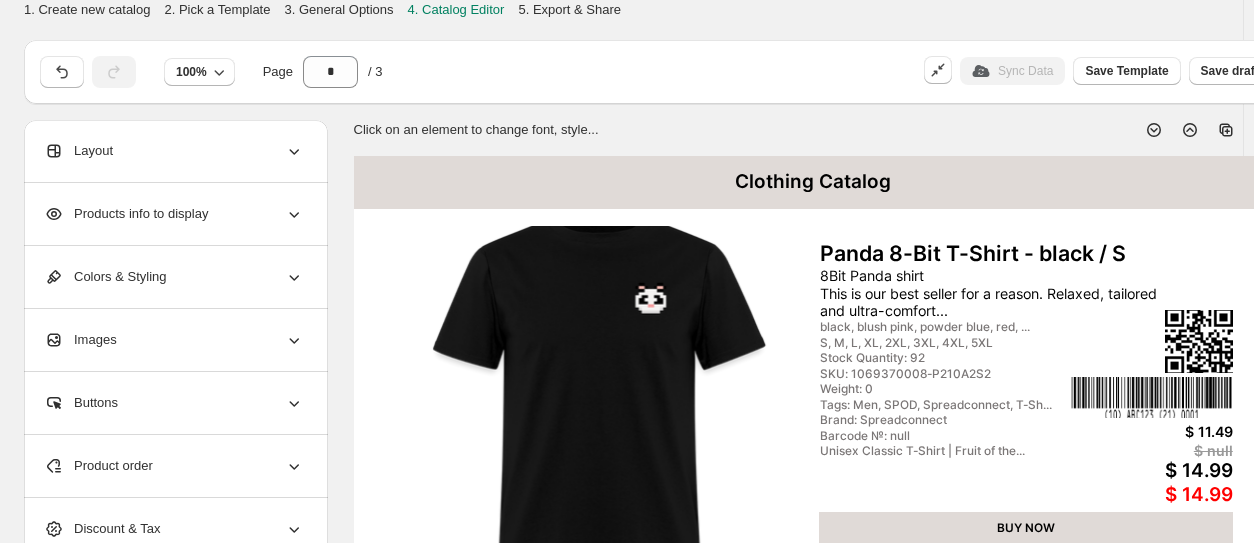 click on "Layout" at bounding box center (174, 151) 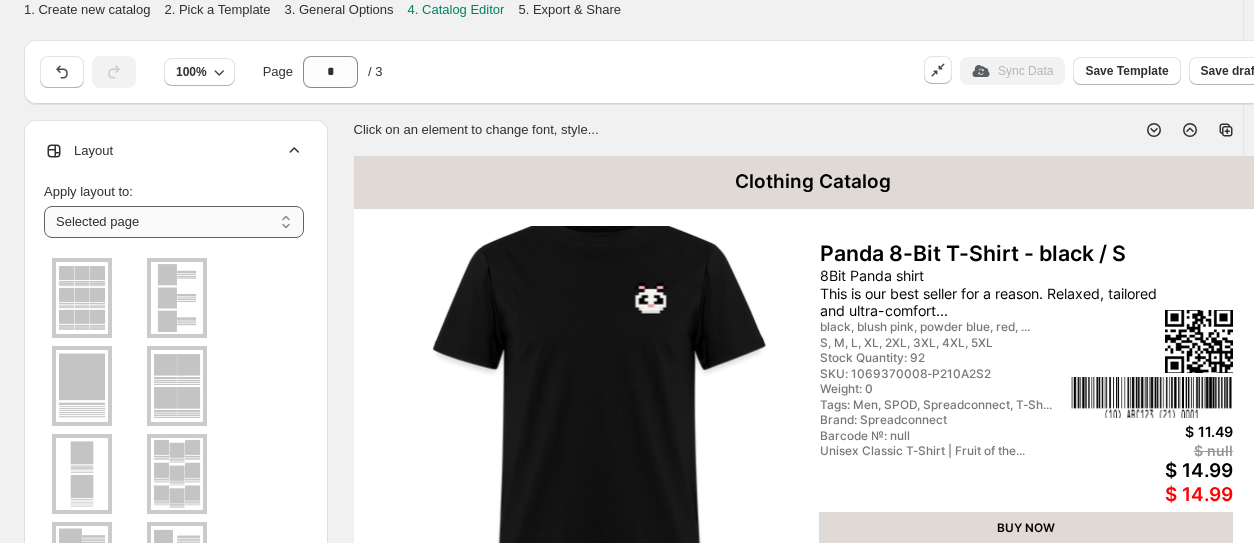 click on "**********" at bounding box center [174, 222] 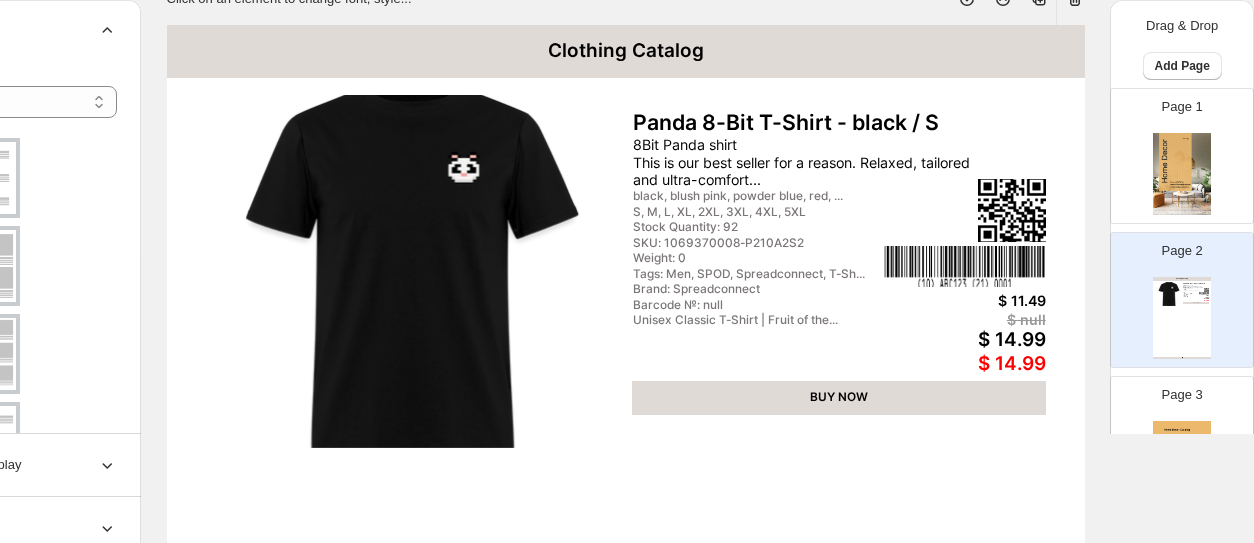 scroll, scrollTop: 136, scrollLeft: 187, axis: both 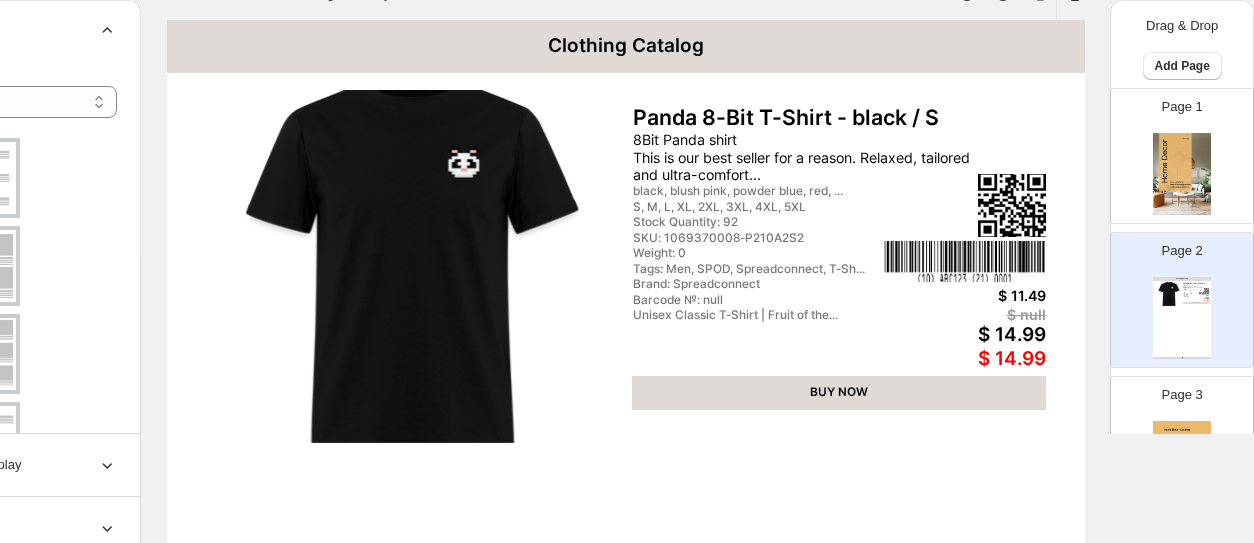 click on "Page 2 Clothing Catalog Panda 8-Bit T-Shirt - black / S 8Bit Panda shirt
This is our best seller for a reason. Relaxed, tailored and ultra-comfort... black, blush pink, powder blue, red, ... S, M, L, XL, 2XL, 3XL, 4XL, 5XL Stock Quantity:  92 SKU:  1069370008-P210A2S2 Weight:  0 Tags:  Men, SPOD, Spreadconnect, T-Sh... Brand:  Spreadconnect Barcode №:  null Unisex Classic T-Shirt | Fruit of the... $ 11.49 $ null $ 14.99 $ 14.99 BUY NOW Clothing Catalog | Page undefined" at bounding box center (1174, 292) 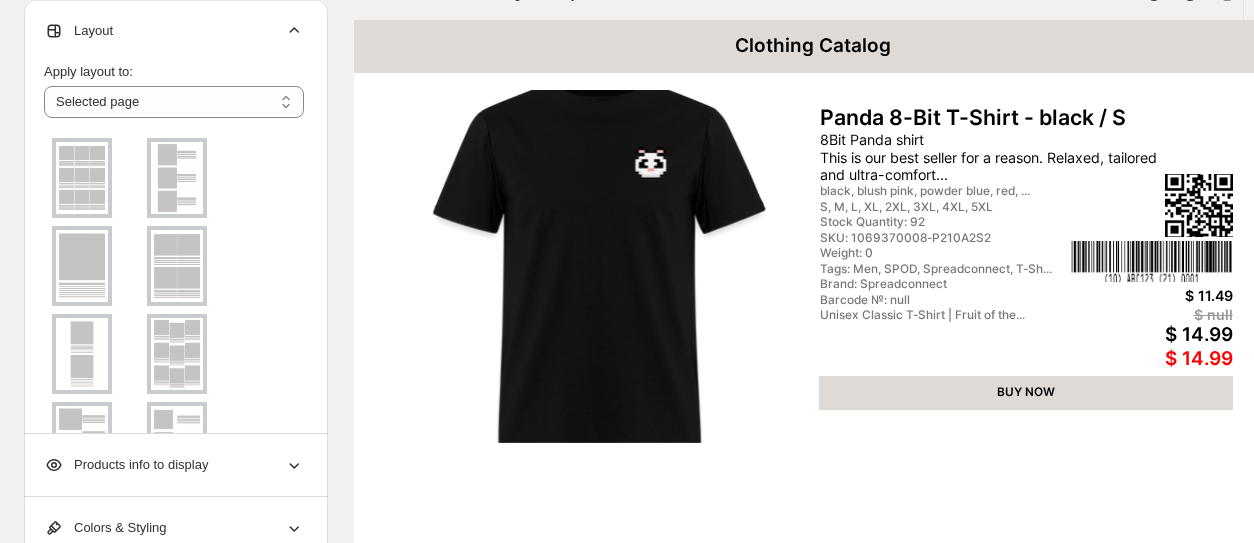 click at bounding box center [177, 354] 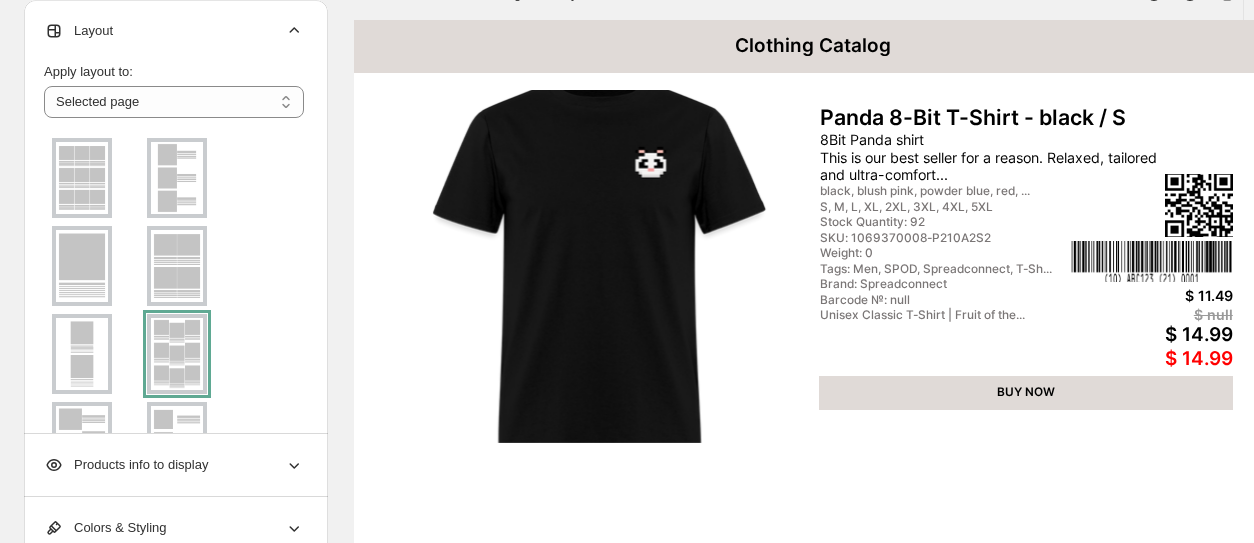 click at bounding box center [82, 354] 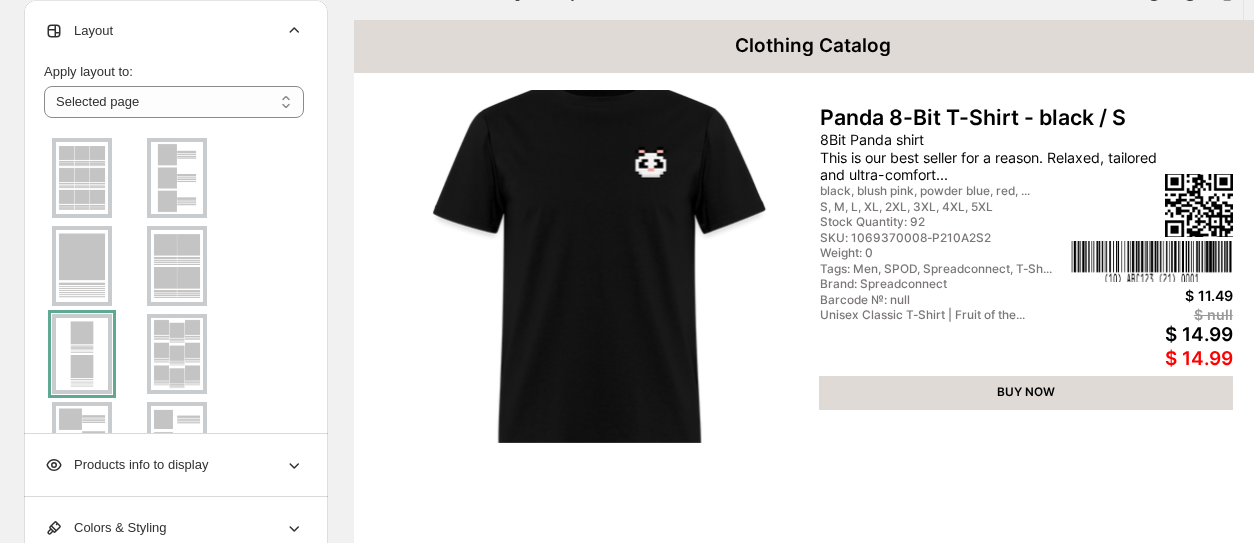 click at bounding box center [177, 266] 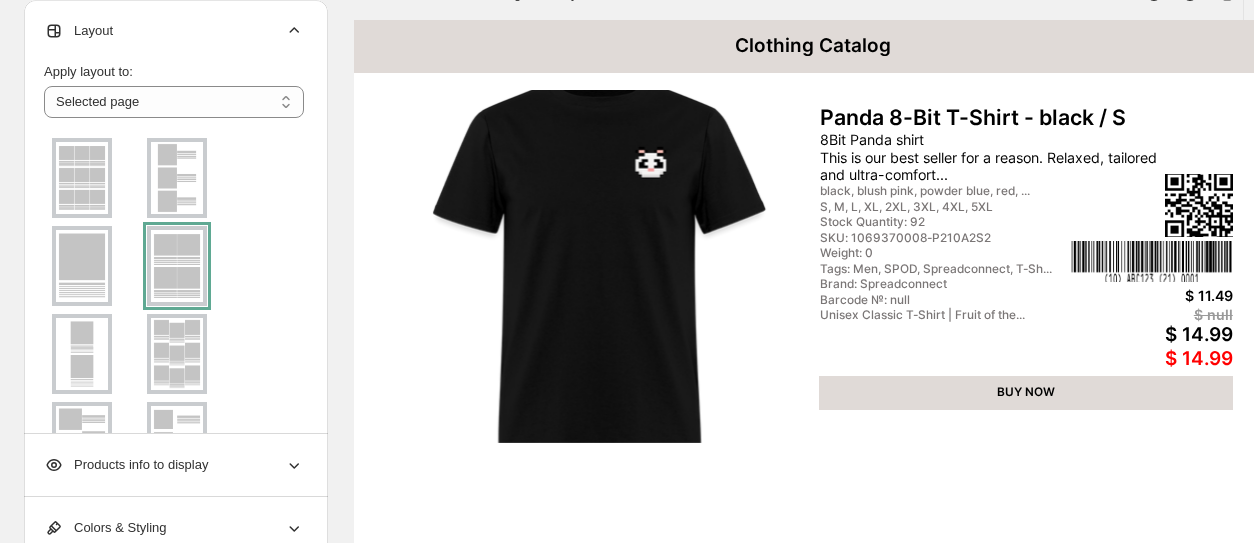 click at bounding box center (82, 178) 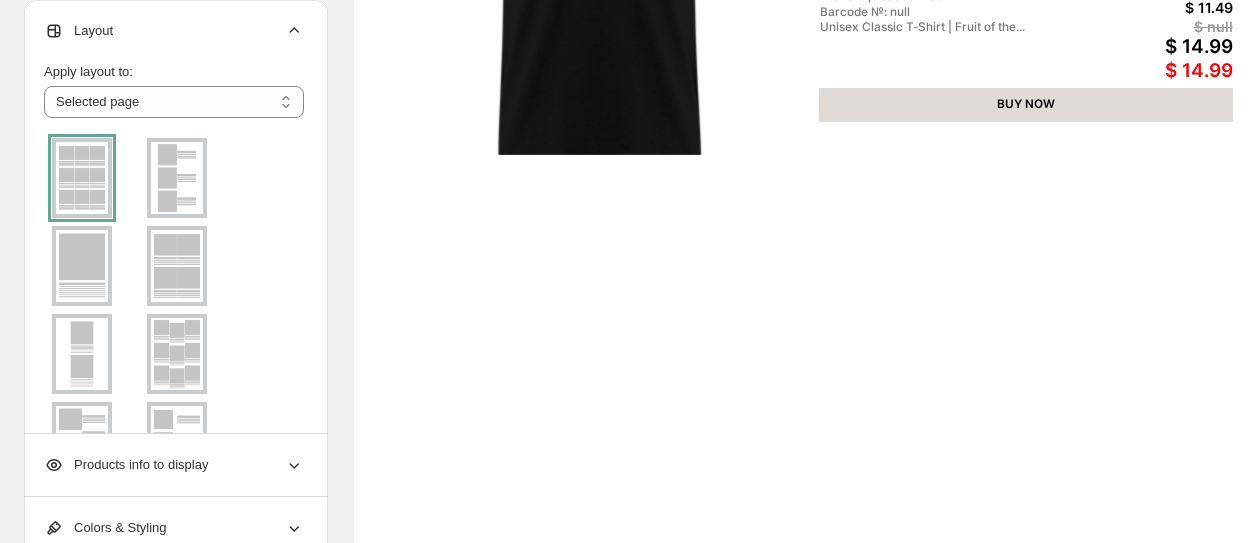 scroll, scrollTop: 435, scrollLeft: 0, axis: vertical 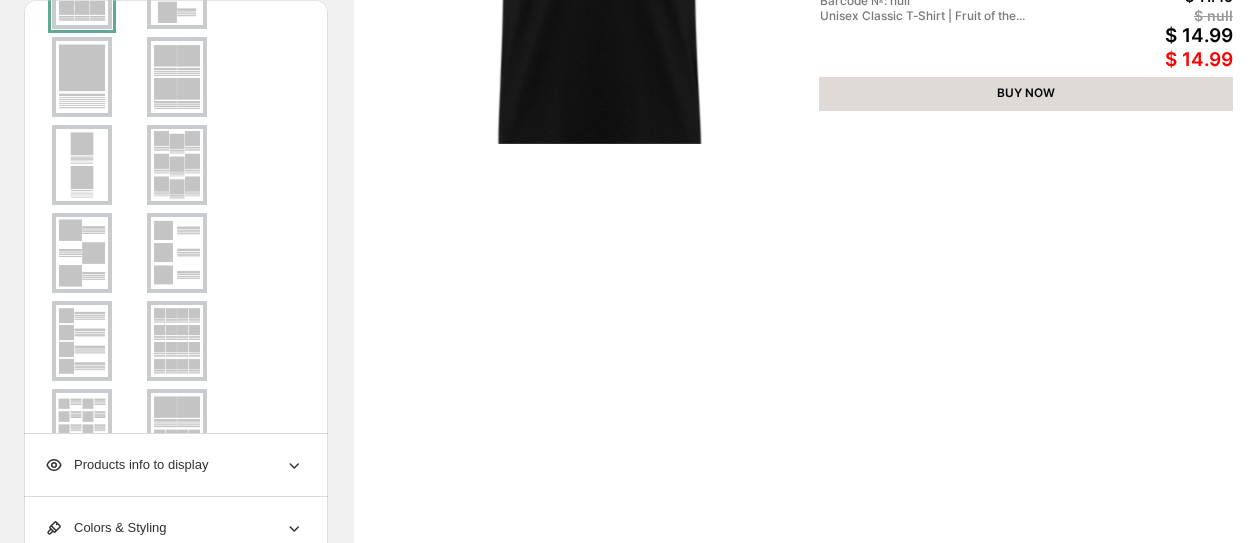 click at bounding box center [82, 253] 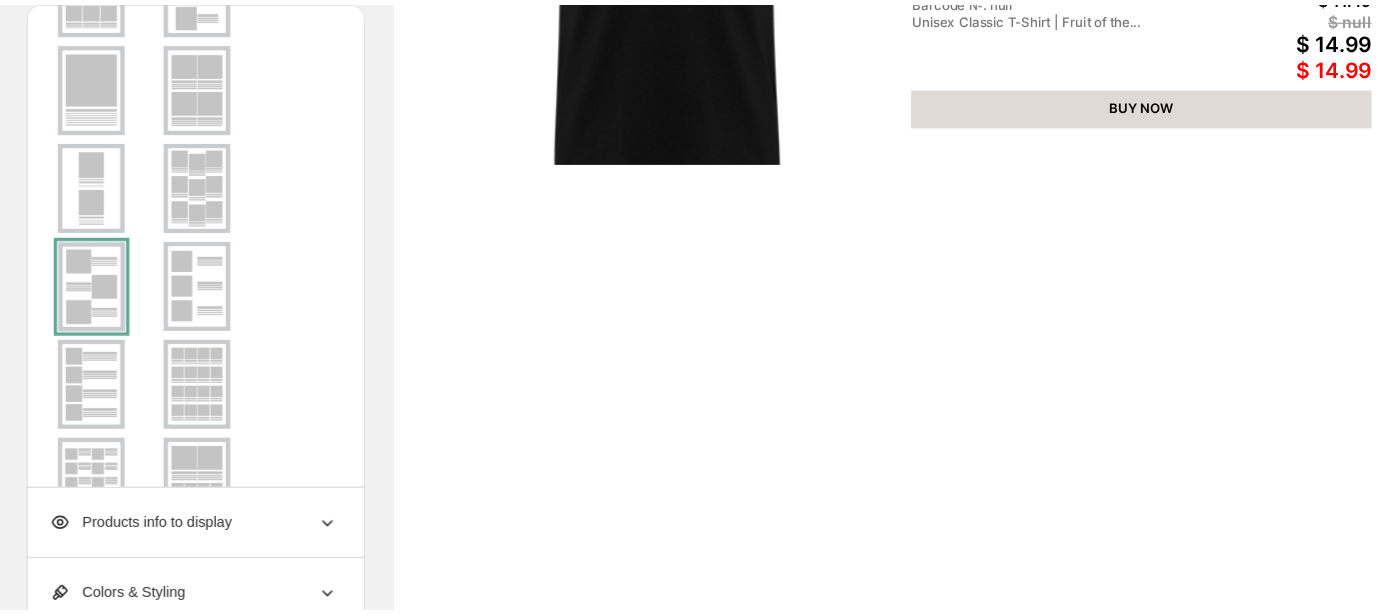 scroll, scrollTop: 435, scrollLeft: 0, axis: vertical 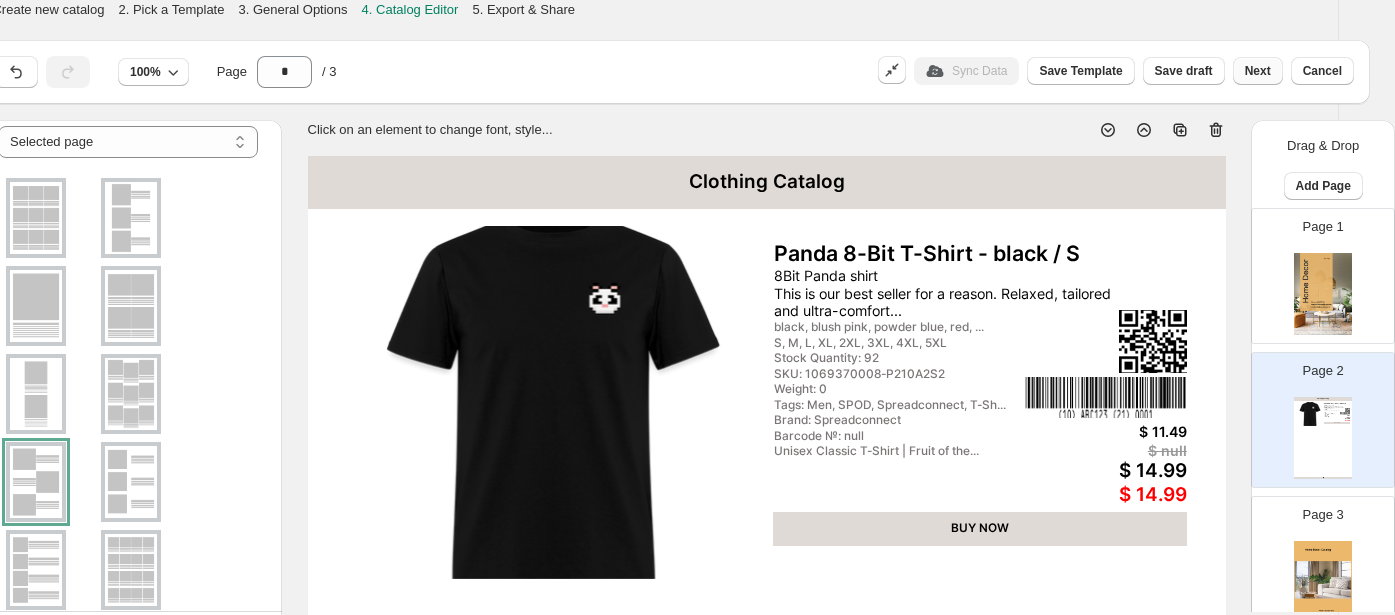 click on "Next" at bounding box center (1258, 71) 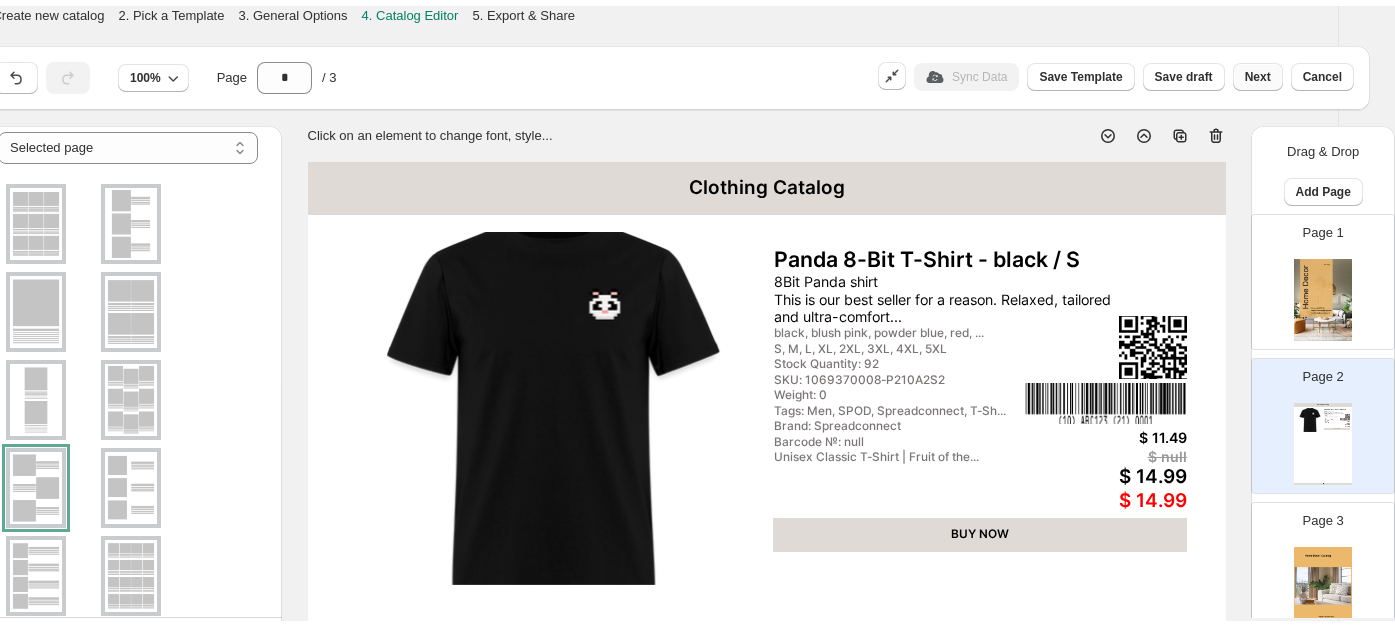 scroll, scrollTop: 0, scrollLeft: 0, axis: both 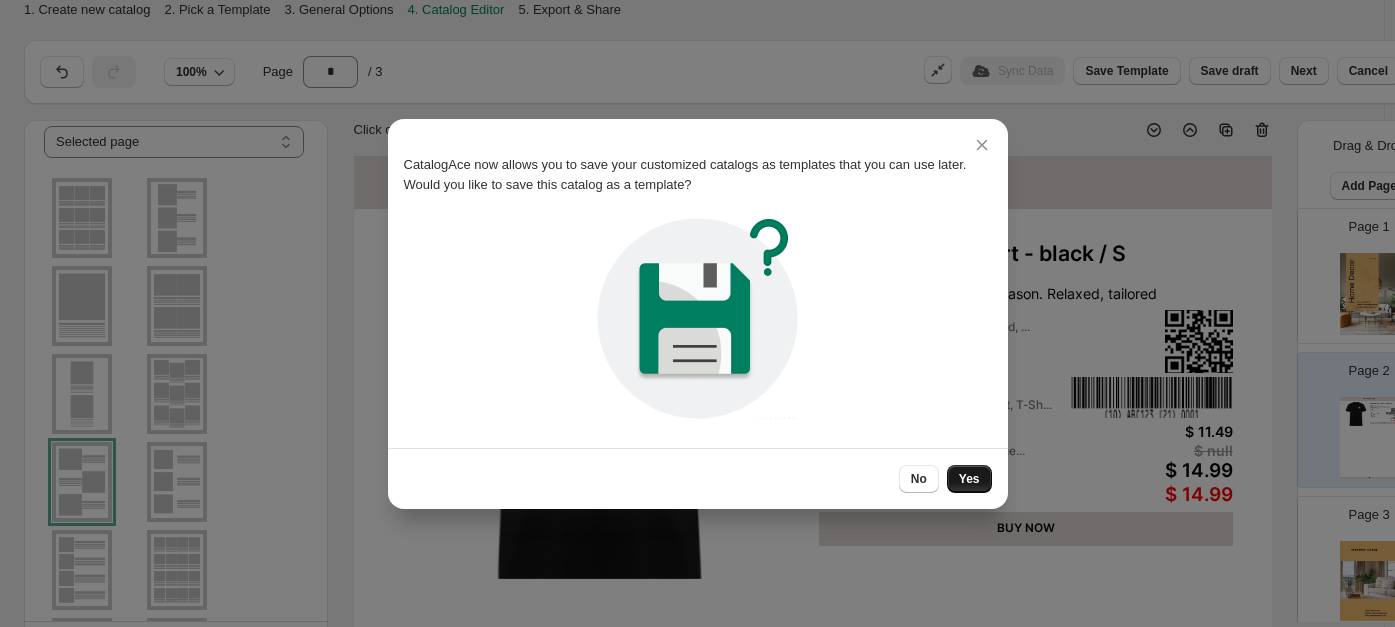 click on "Yes" at bounding box center [969, 479] 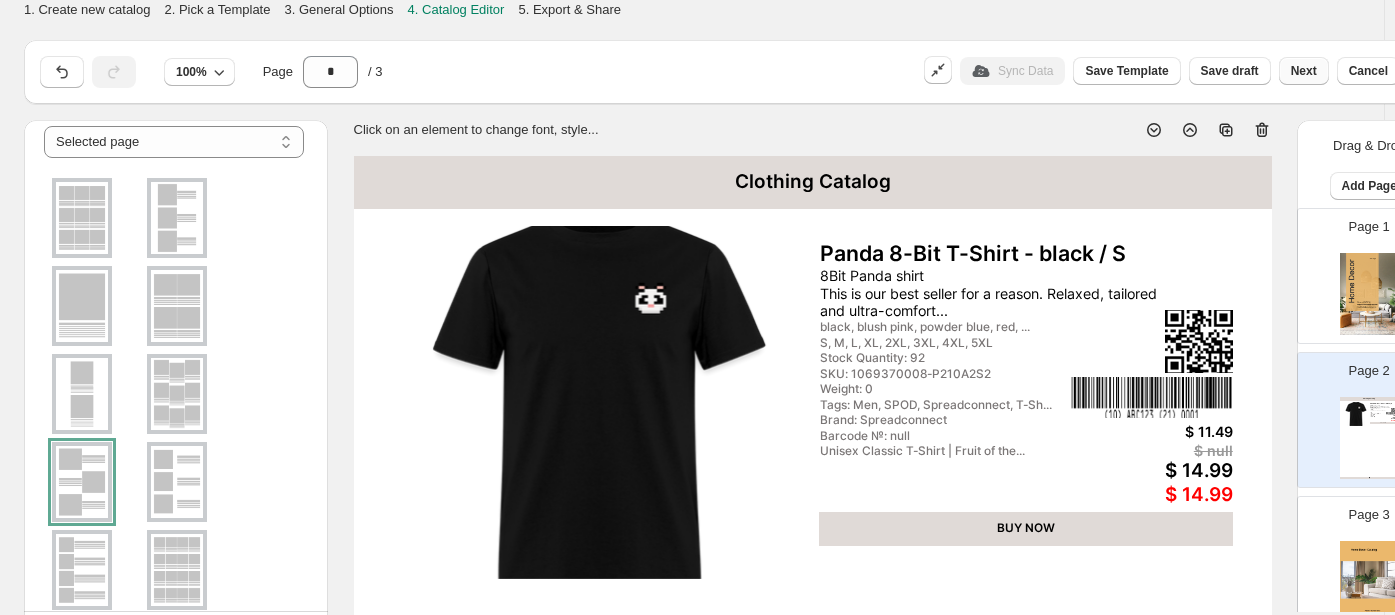 click on "Next" at bounding box center [1304, 71] 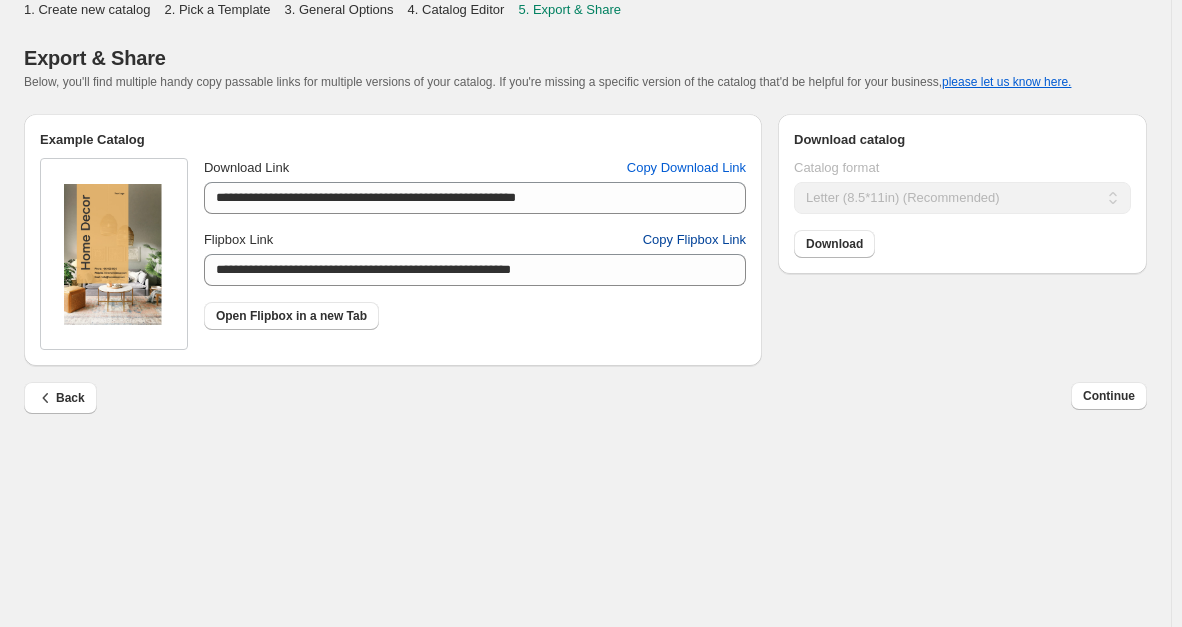 click on "Copy Flipbox Link" at bounding box center (694, 240) 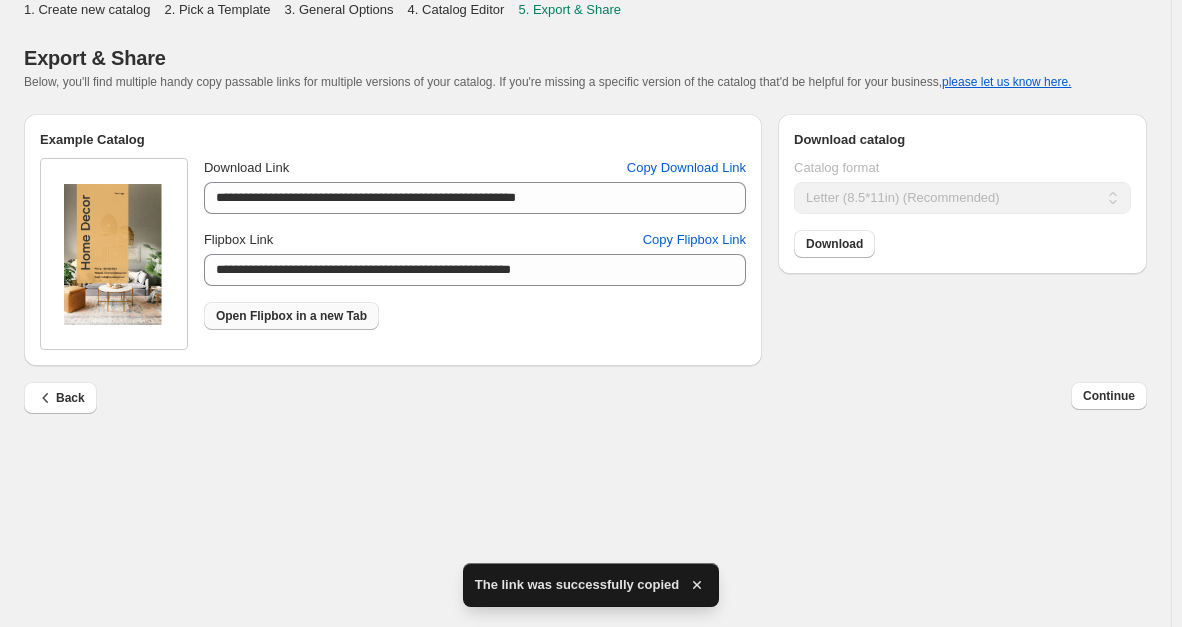 click on "Open Flipbox in a new Tab" at bounding box center [291, 316] 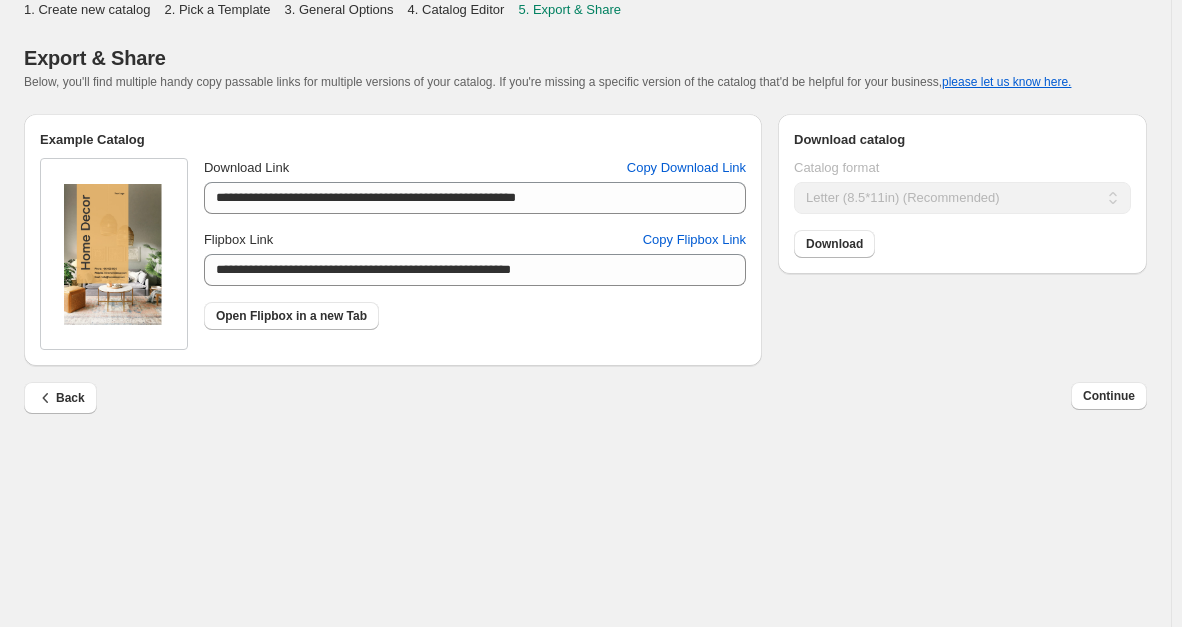 click on "4. Catalog Editor" at bounding box center [456, 9] 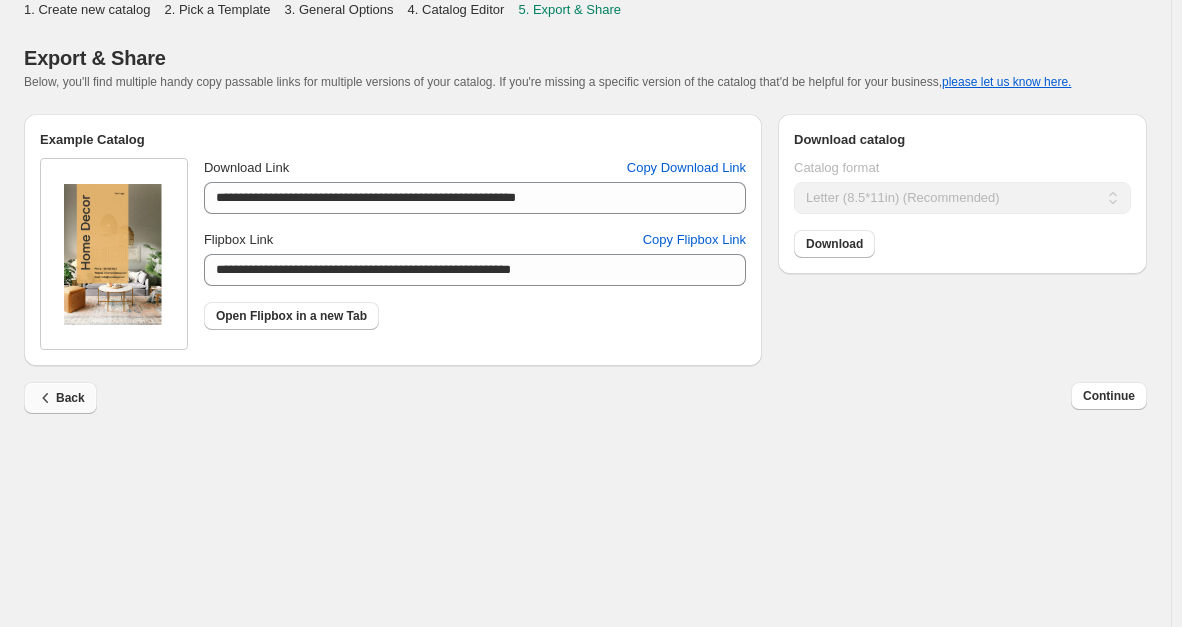 click 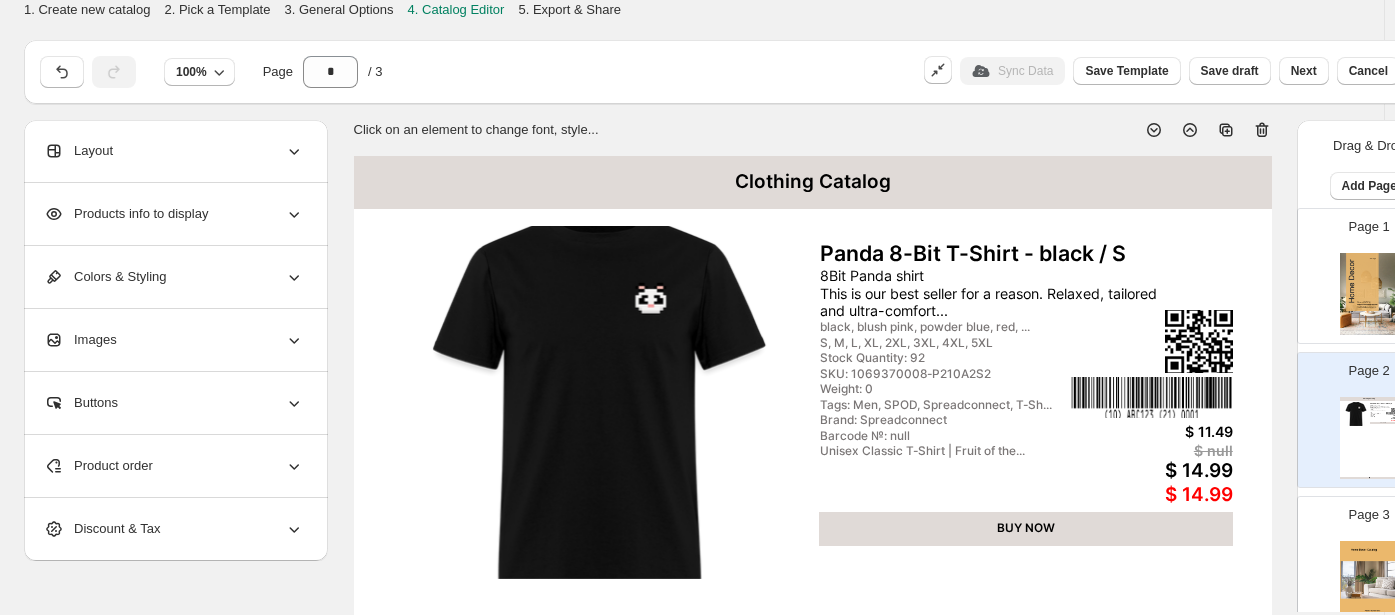 click on "Layout" at bounding box center [174, 151] 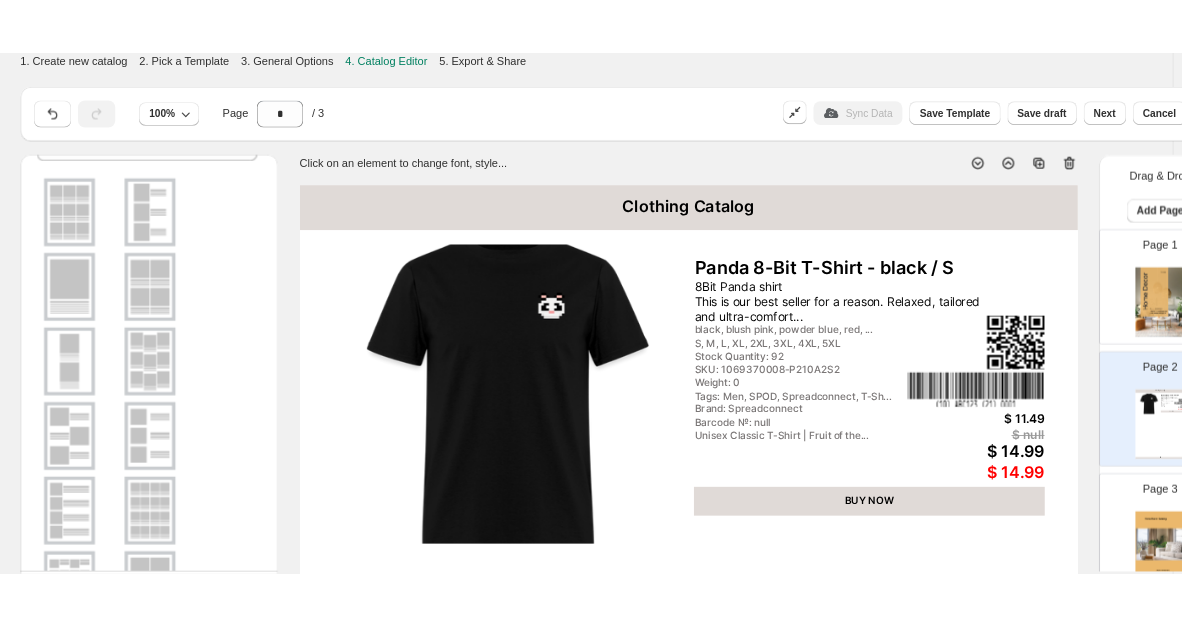 scroll, scrollTop: 111, scrollLeft: 0, axis: vertical 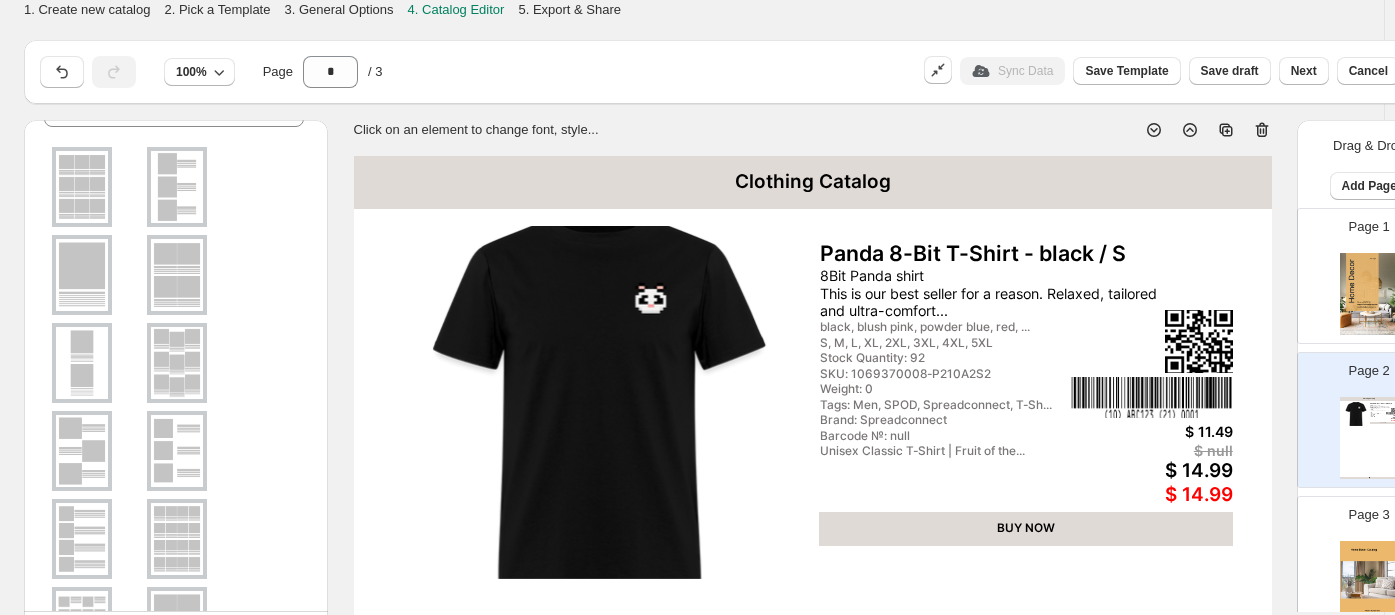 click at bounding box center (177, 275) 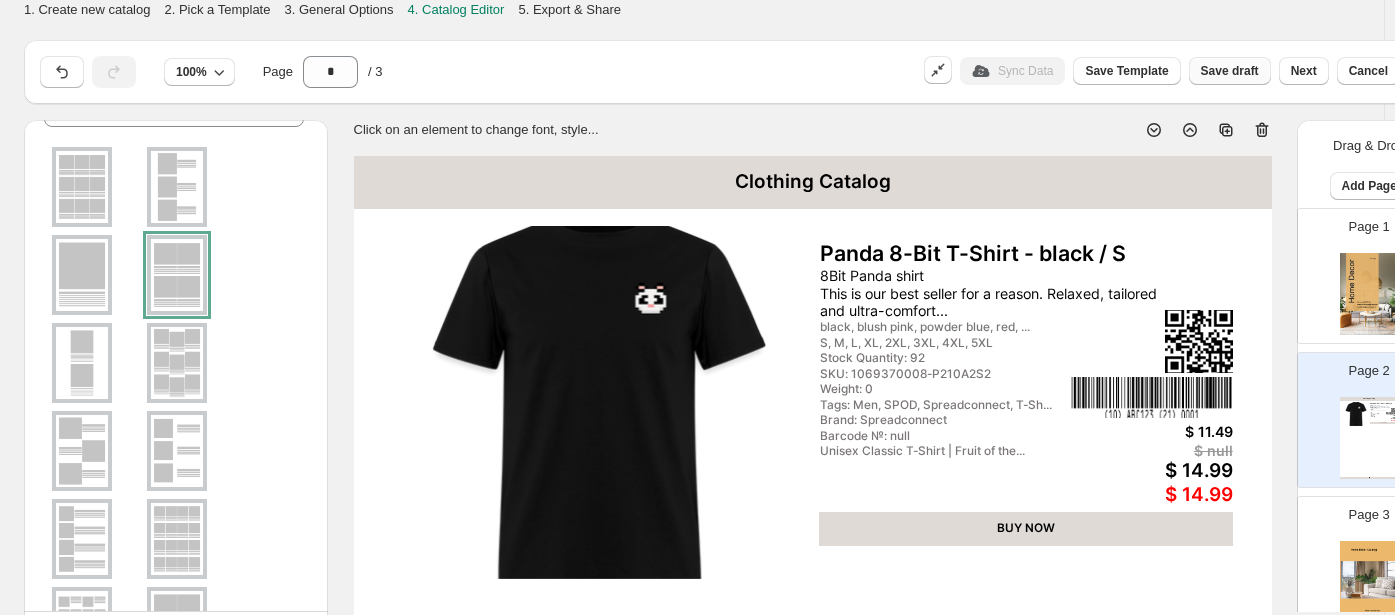 click on "Save draft" at bounding box center (1230, 71) 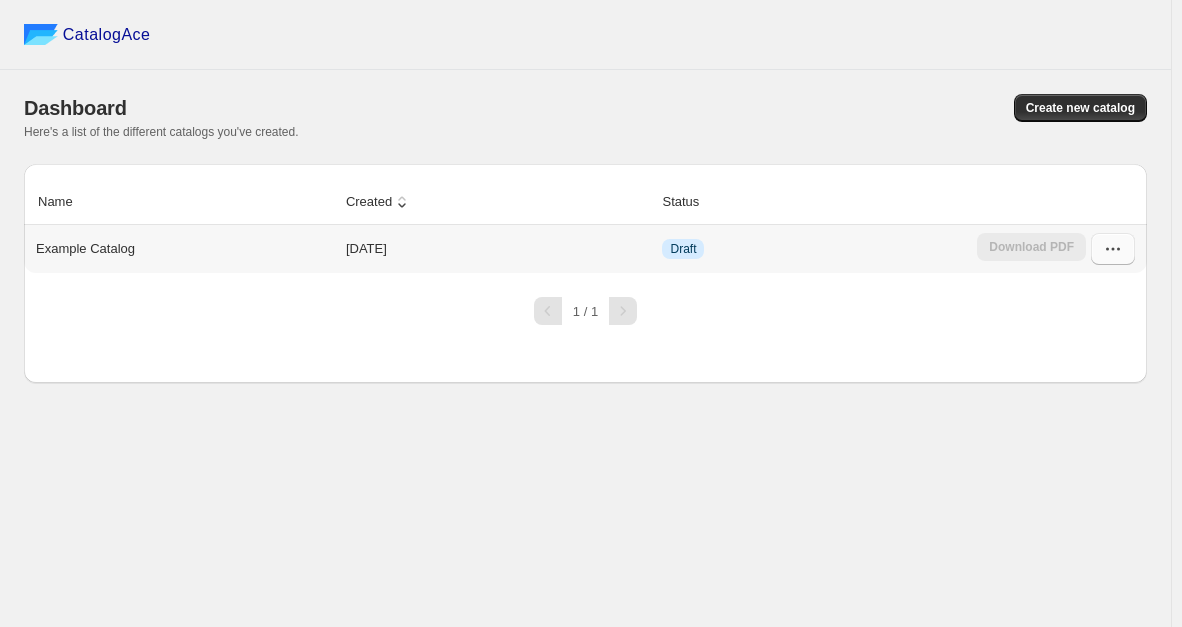 click 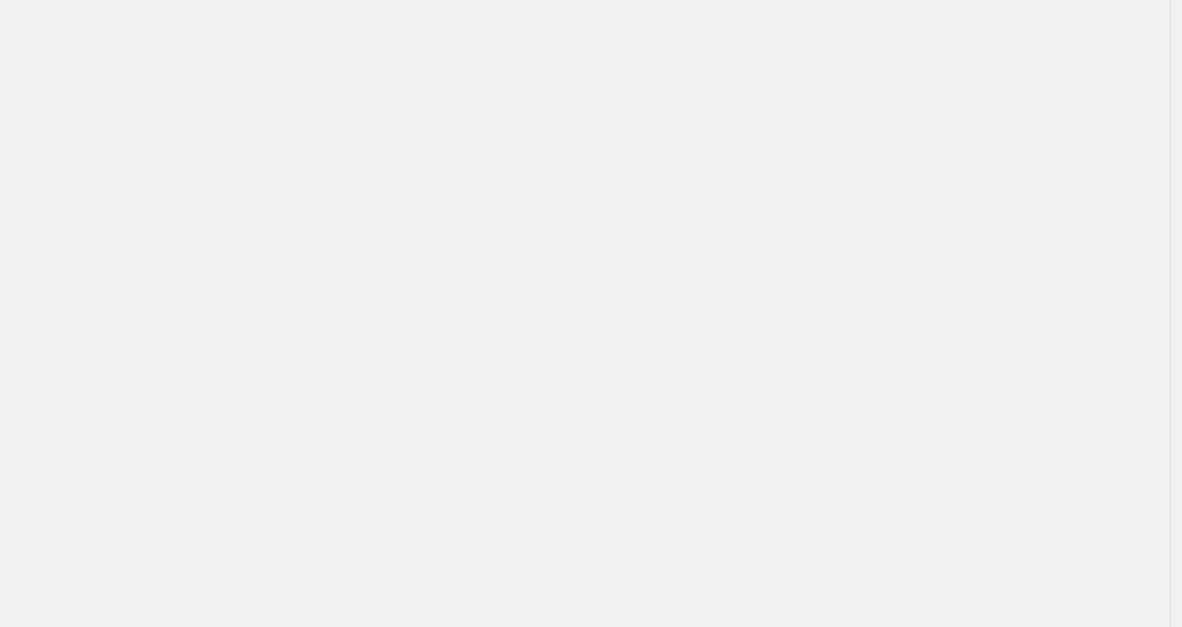 scroll, scrollTop: 0, scrollLeft: 0, axis: both 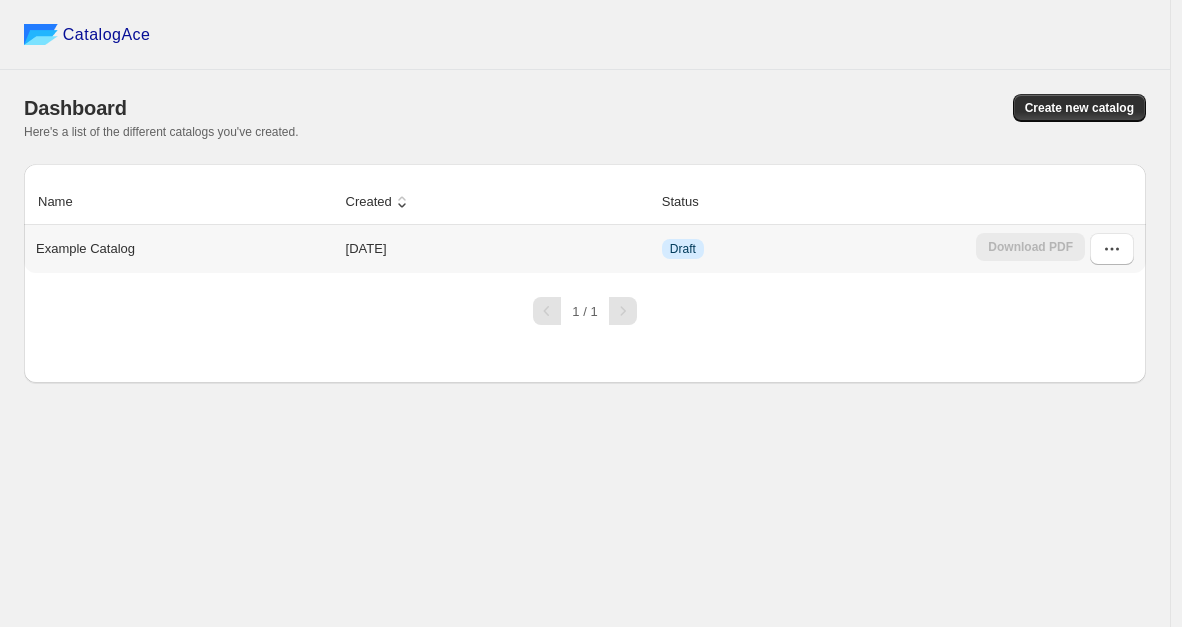 click on "Download PDF" at bounding box center (1030, 249) 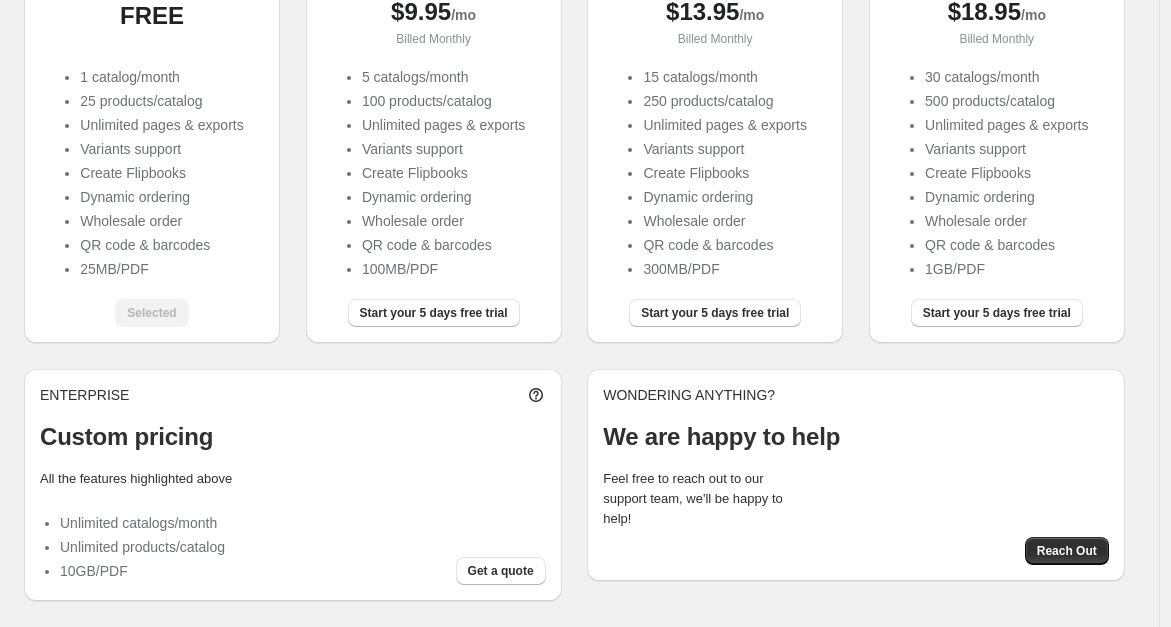 scroll, scrollTop: 0, scrollLeft: 0, axis: both 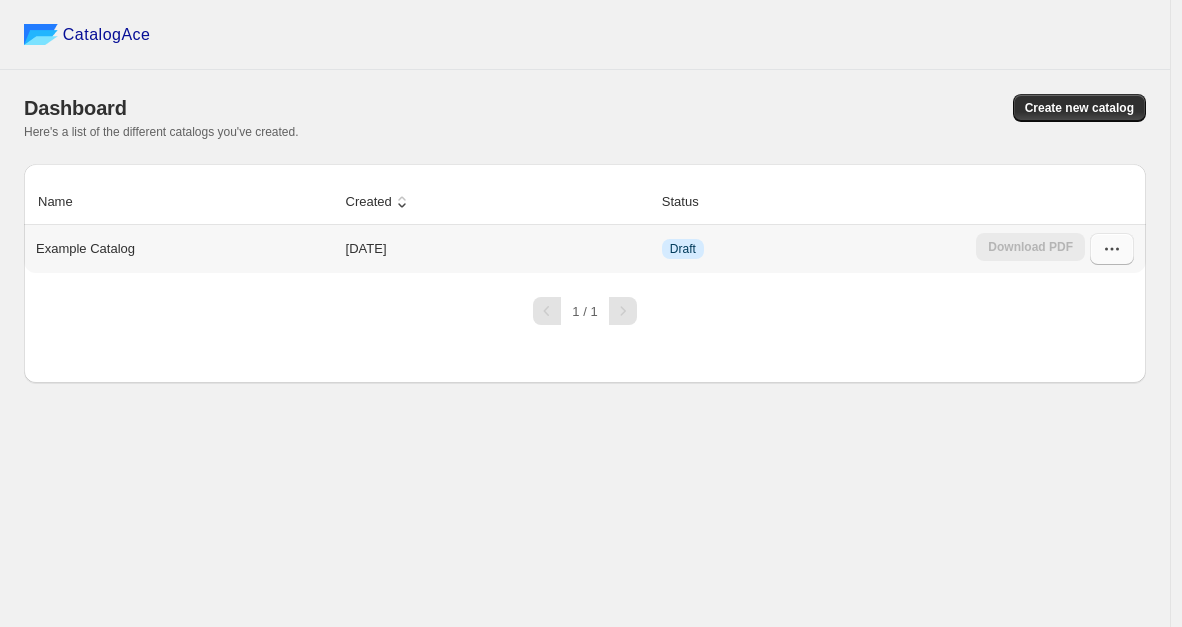 click 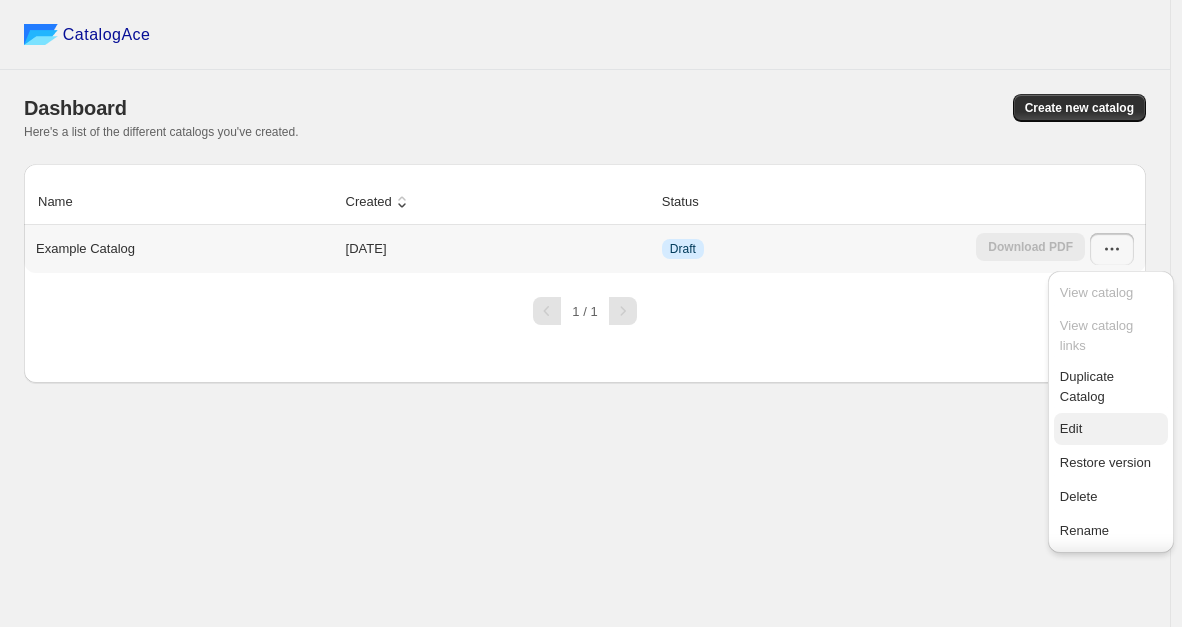 click on "Edit" at bounding box center (1111, 429) 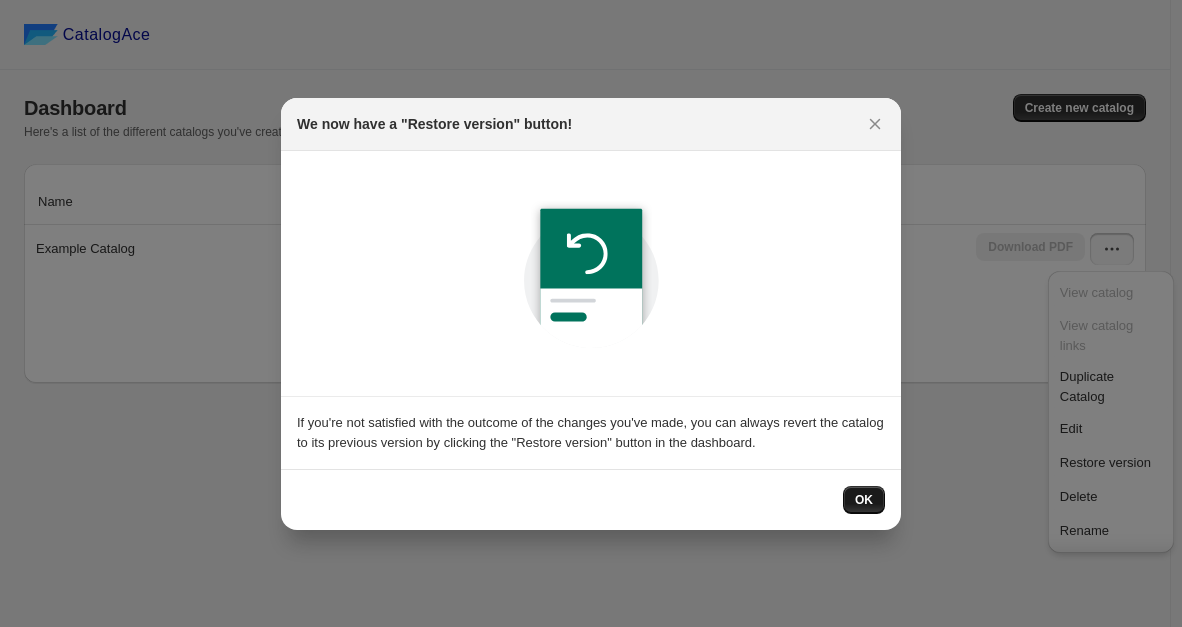 click on "OK" at bounding box center (864, 500) 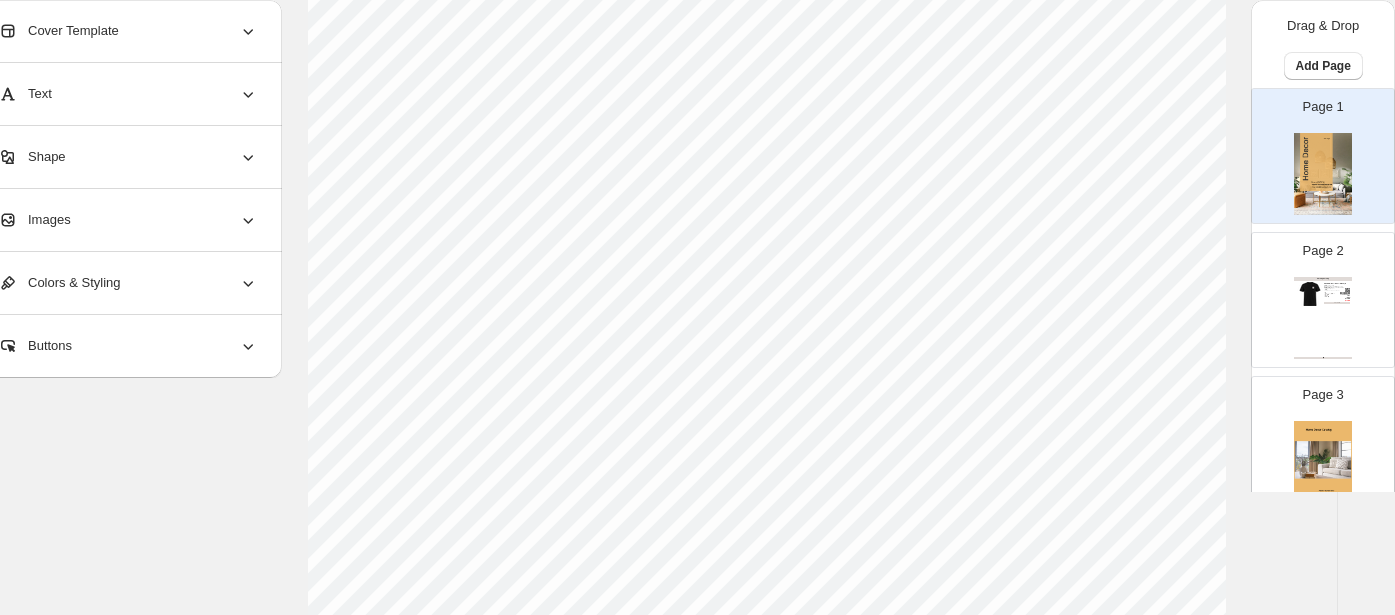 scroll, scrollTop: 809, scrollLeft: 46, axis: both 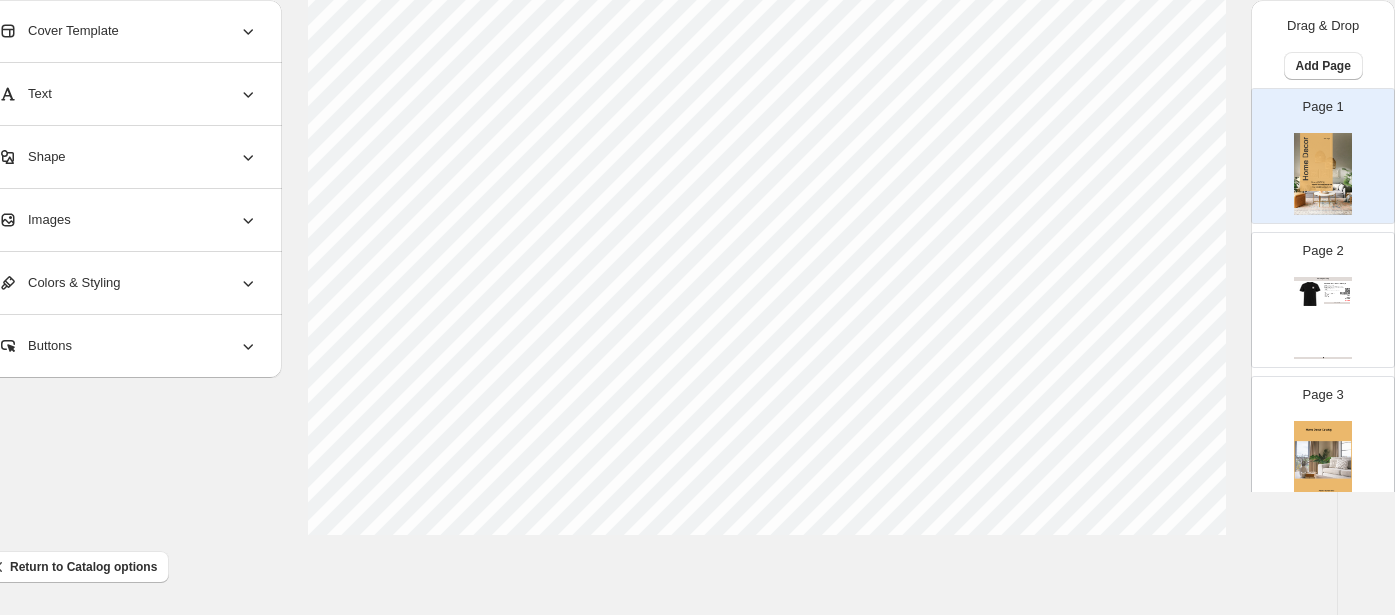 click at bounding box center (1310, 294) 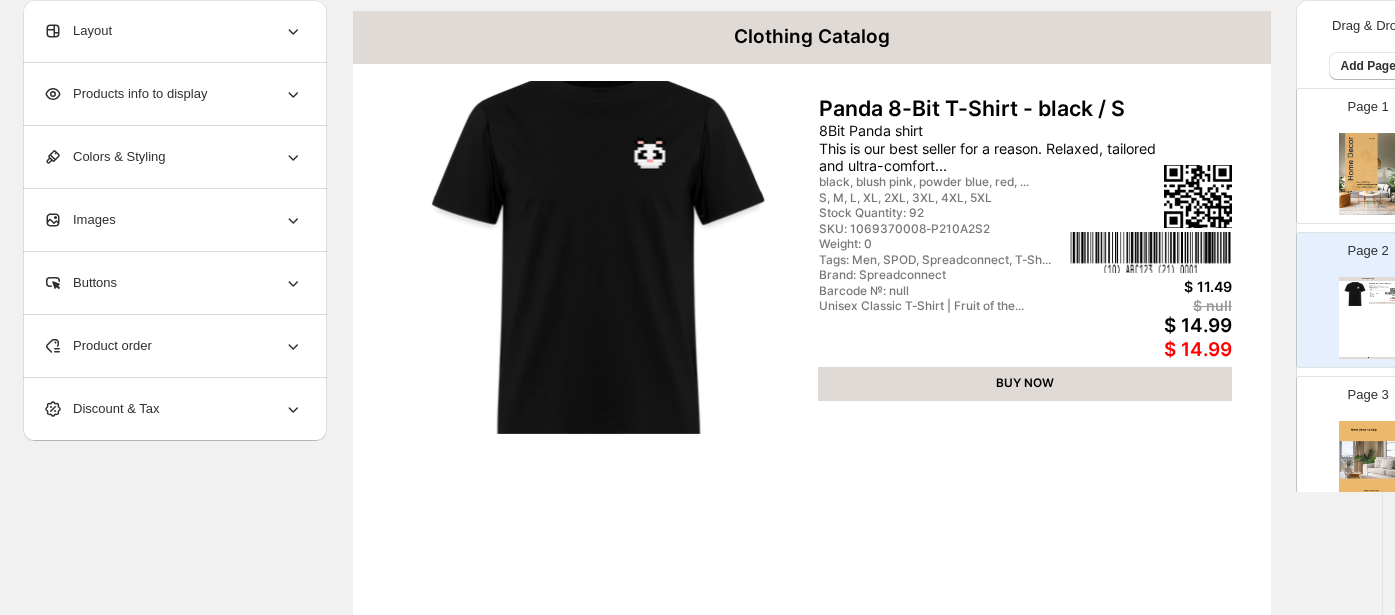scroll, scrollTop: 0, scrollLeft: 1, axis: horizontal 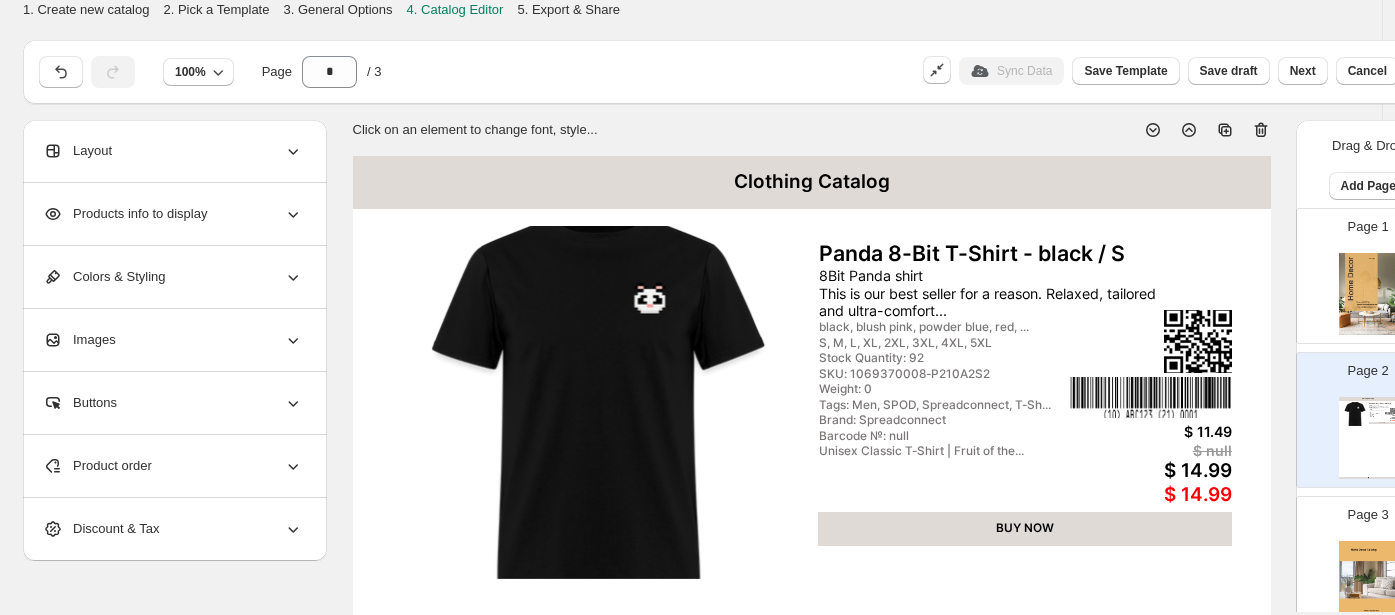 click on "Product order" at bounding box center [173, 466] 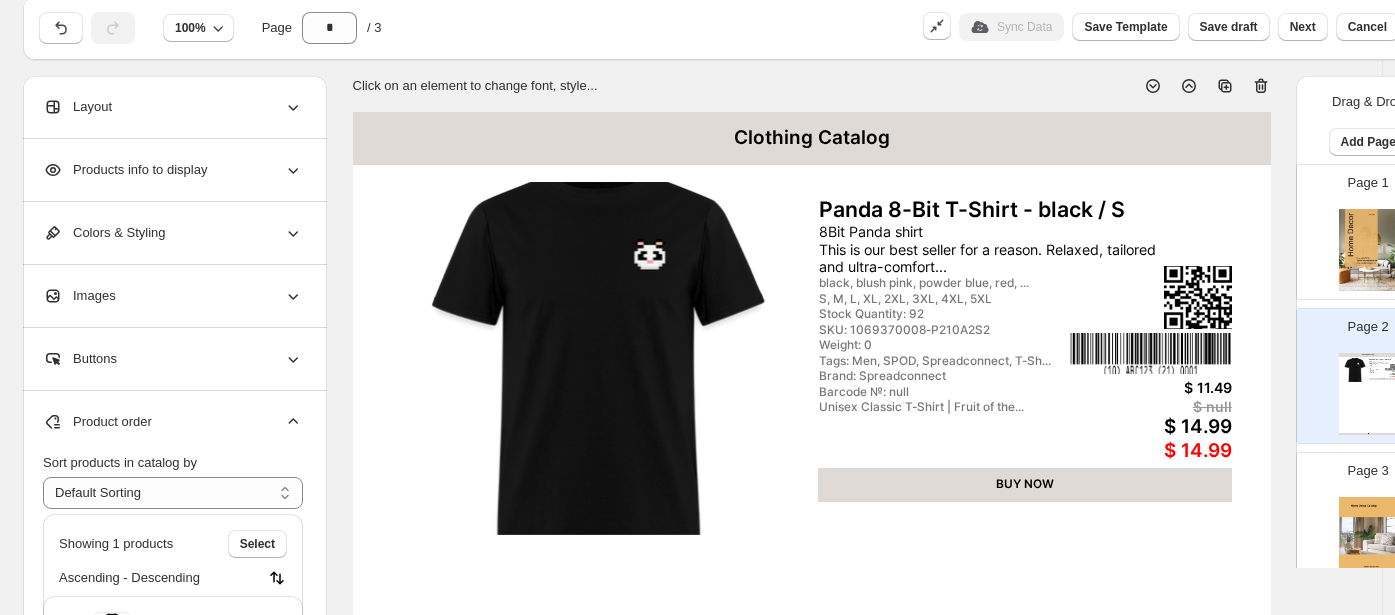 scroll, scrollTop: 0, scrollLeft: 1, axis: horizontal 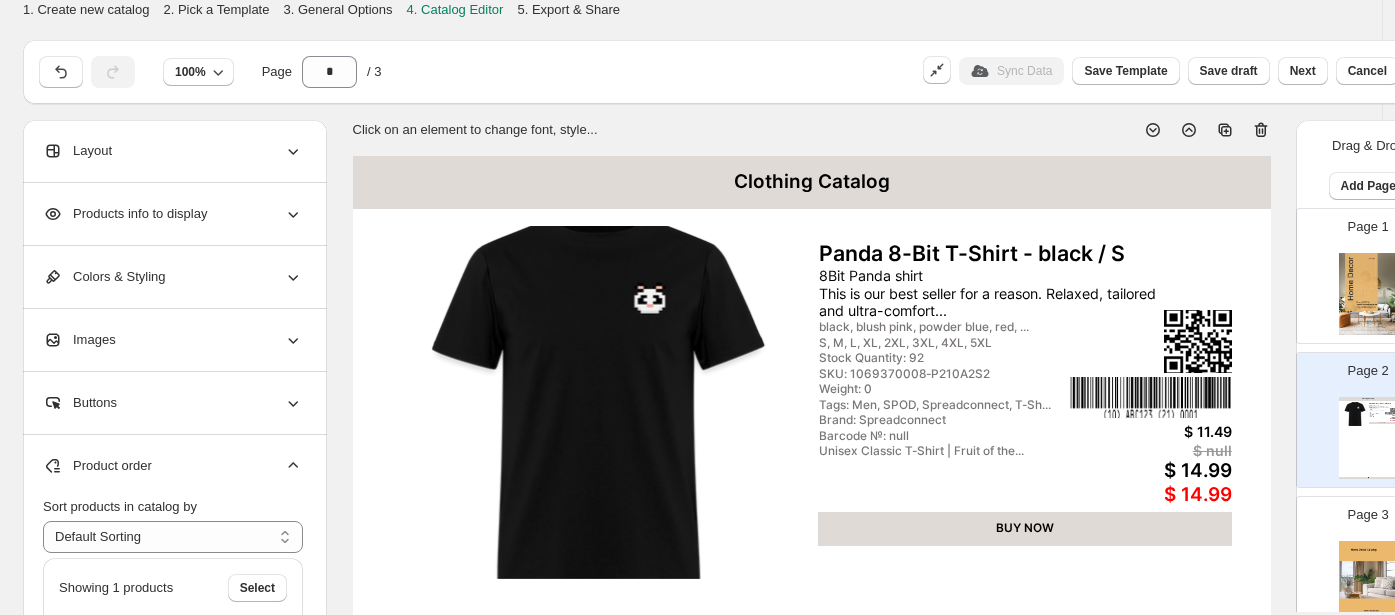 click on "1. Create new catalog" at bounding box center [86, 10] 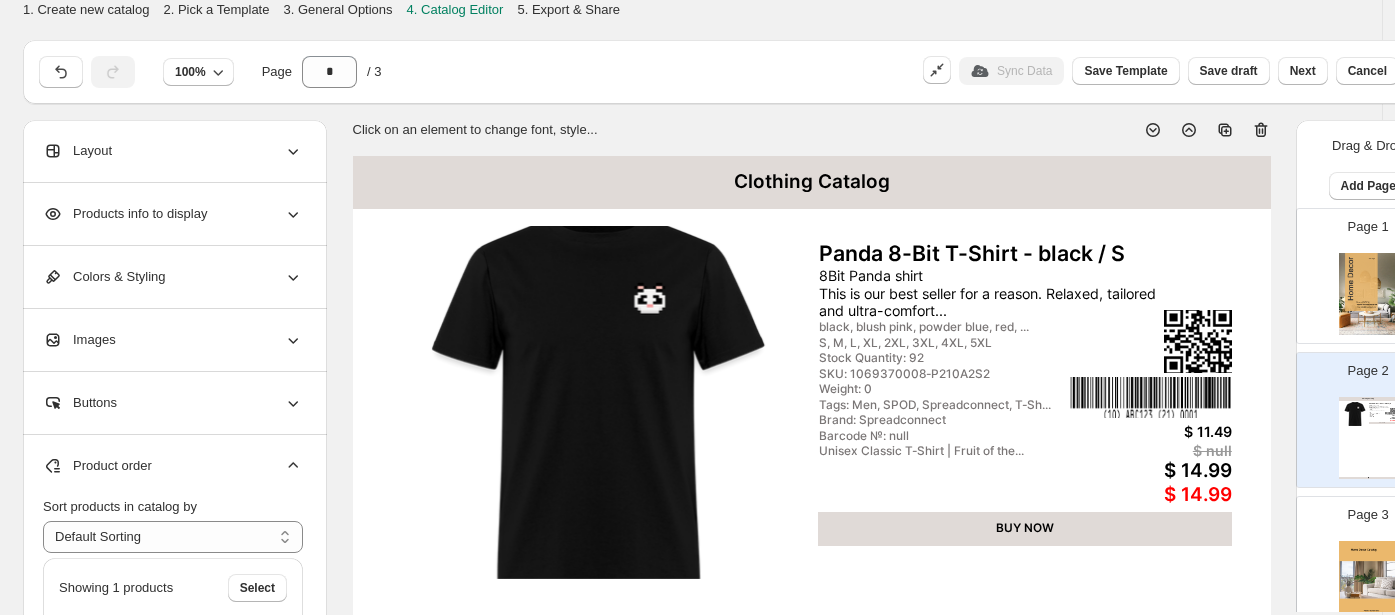 scroll, scrollTop: 60, scrollLeft: 0, axis: vertical 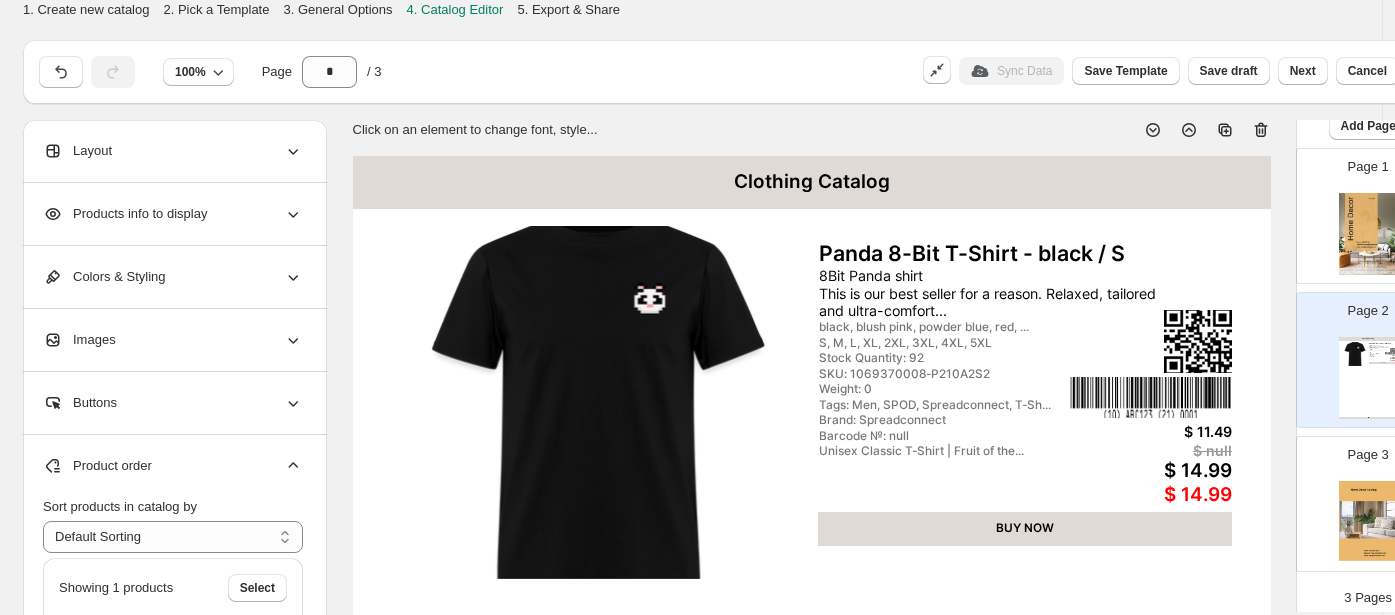 click at bounding box center [1368, 522] 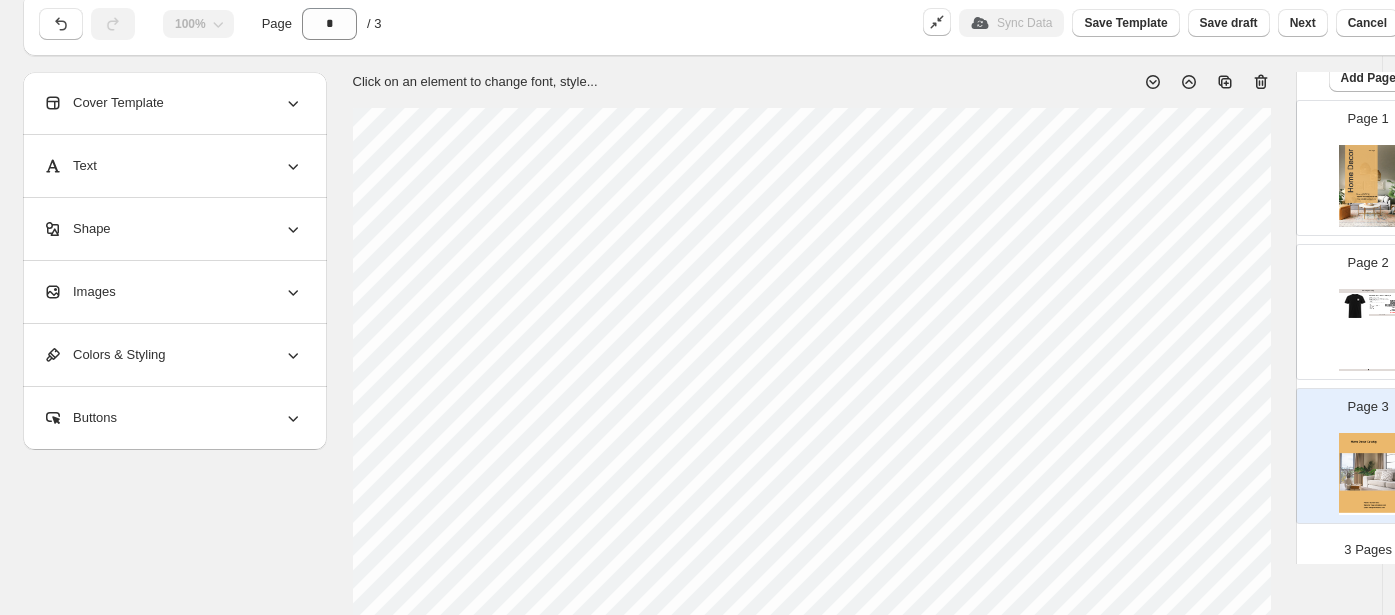 scroll, scrollTop: 30, scrollLeft: 1, axis: both 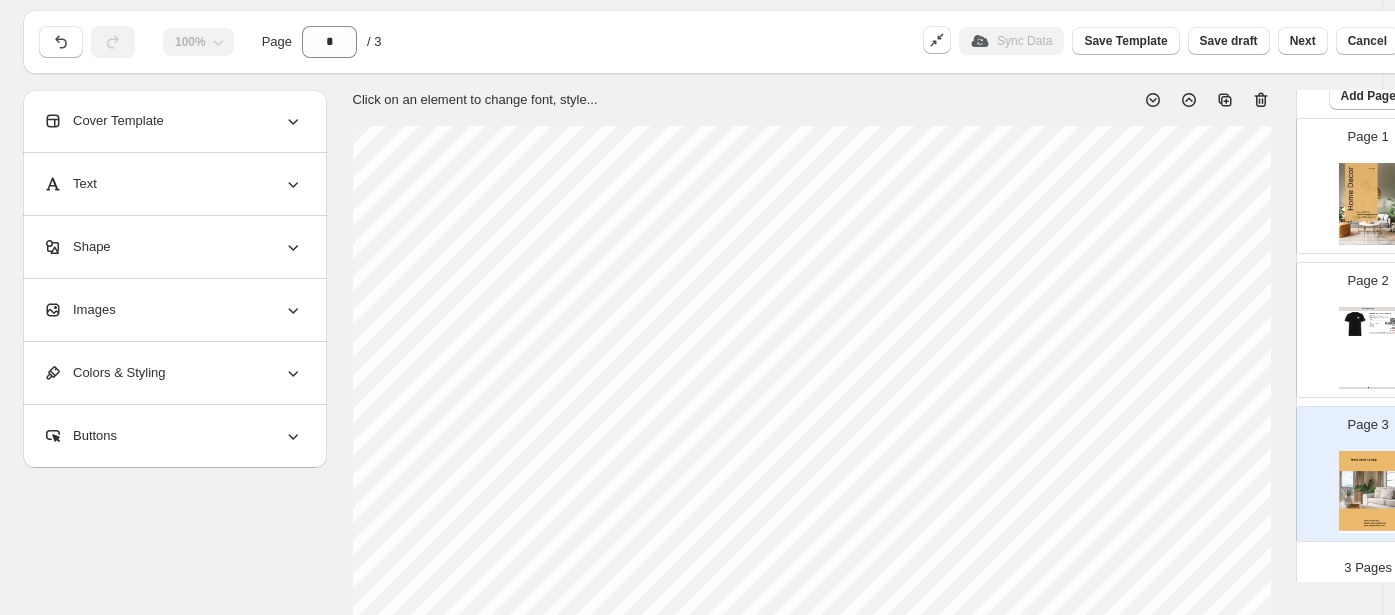 click at bounding box center (1368, 204) 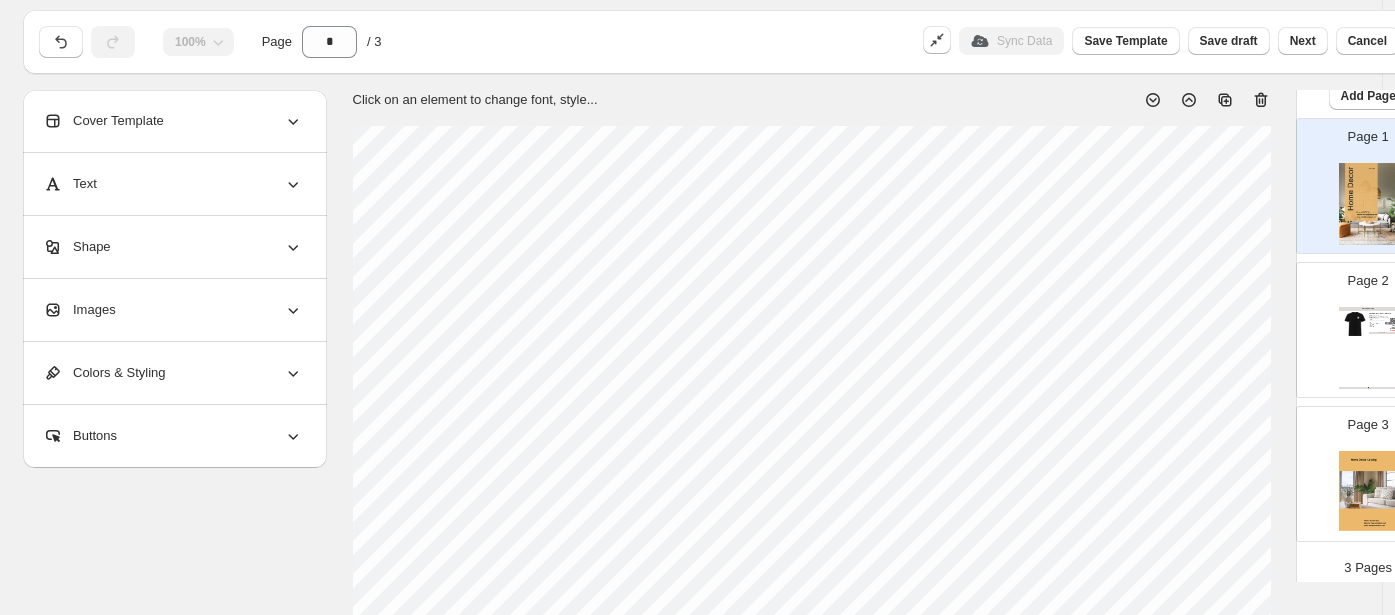 scroll, scrollTop: 0, scrollLeft: 0, axis: both 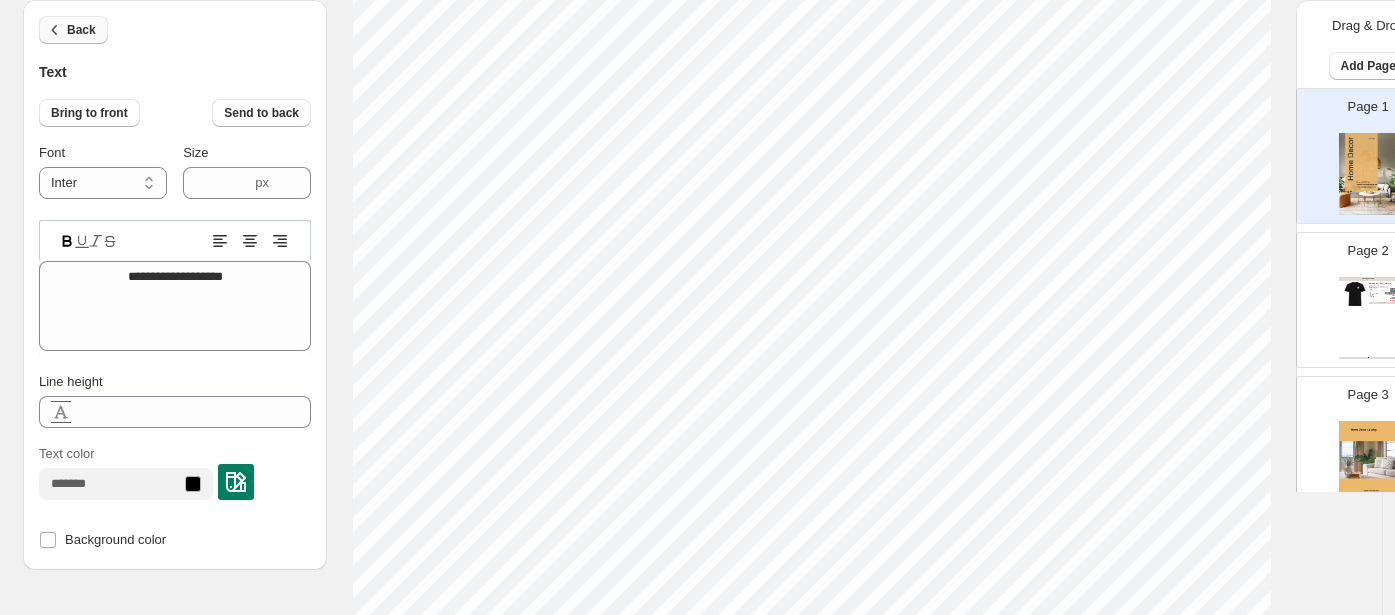 click 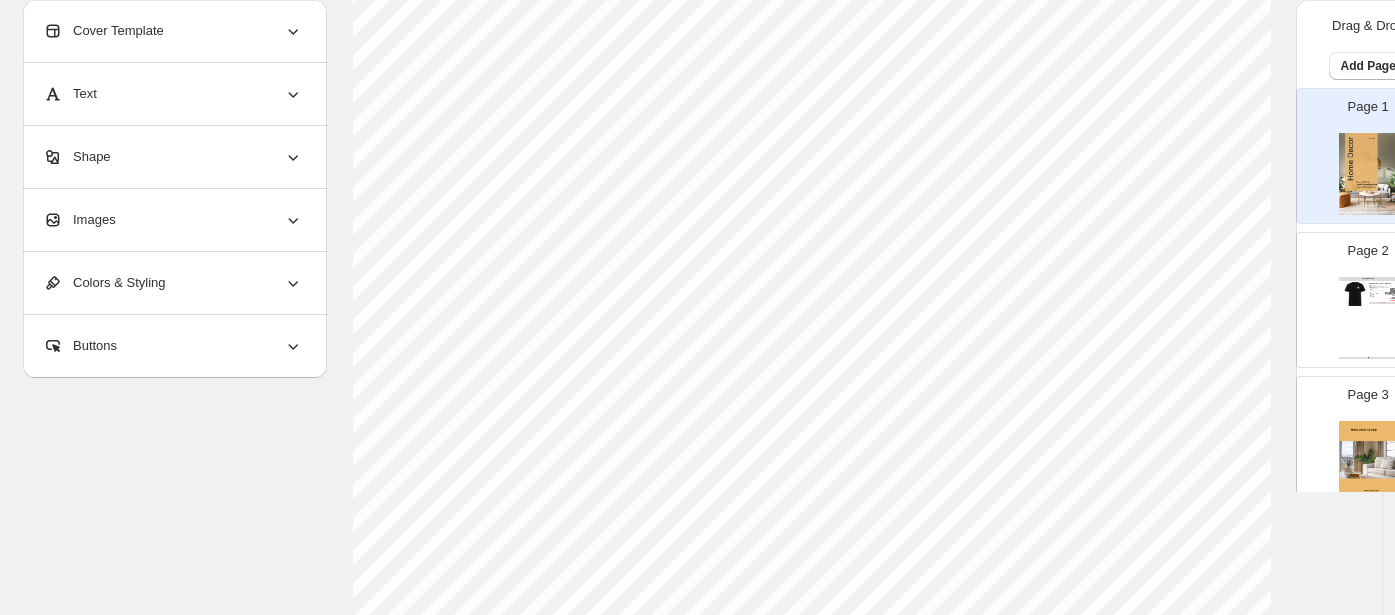 click on "Cover Template" at bounding box center (103, 31) 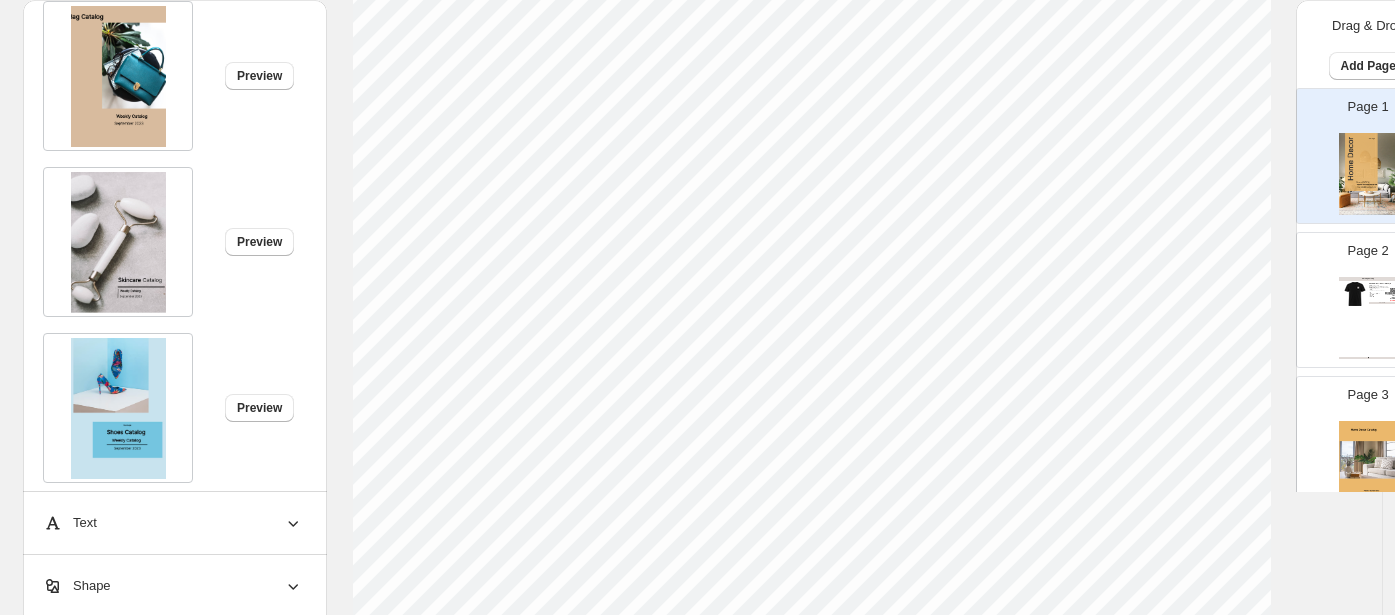 scroll, scrollTop: 2323, scrollLeft: 0, axis: vertical 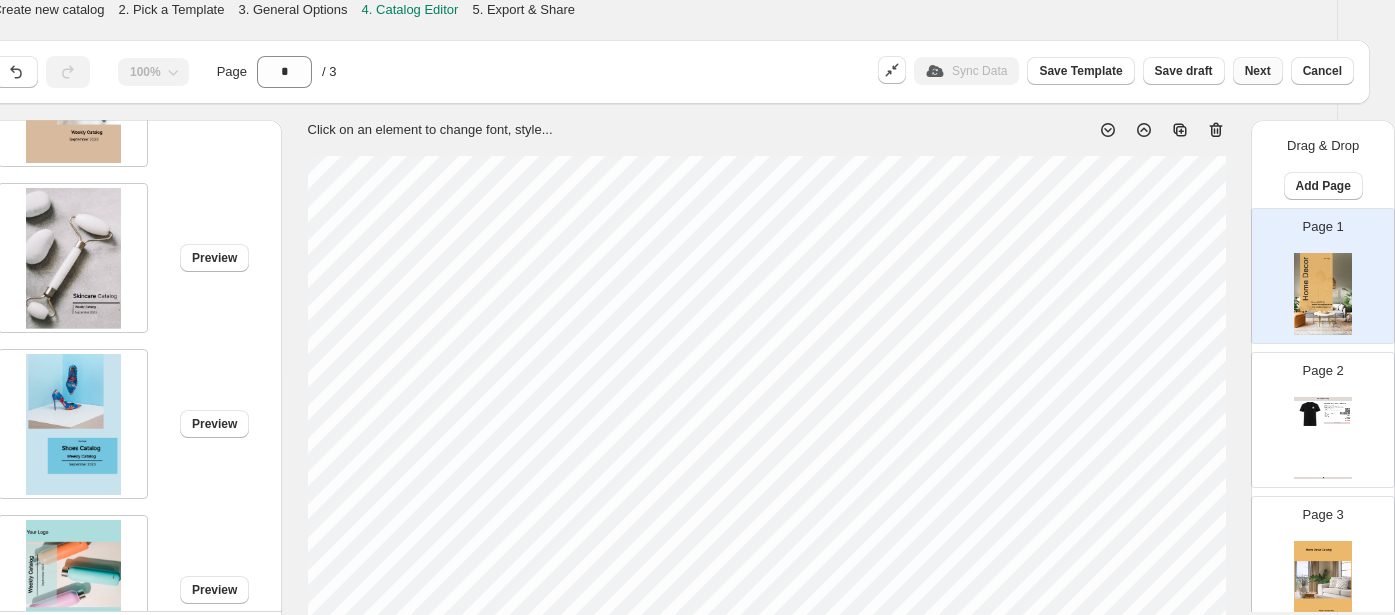 click on "Next" at bounding box center [1258, 71] 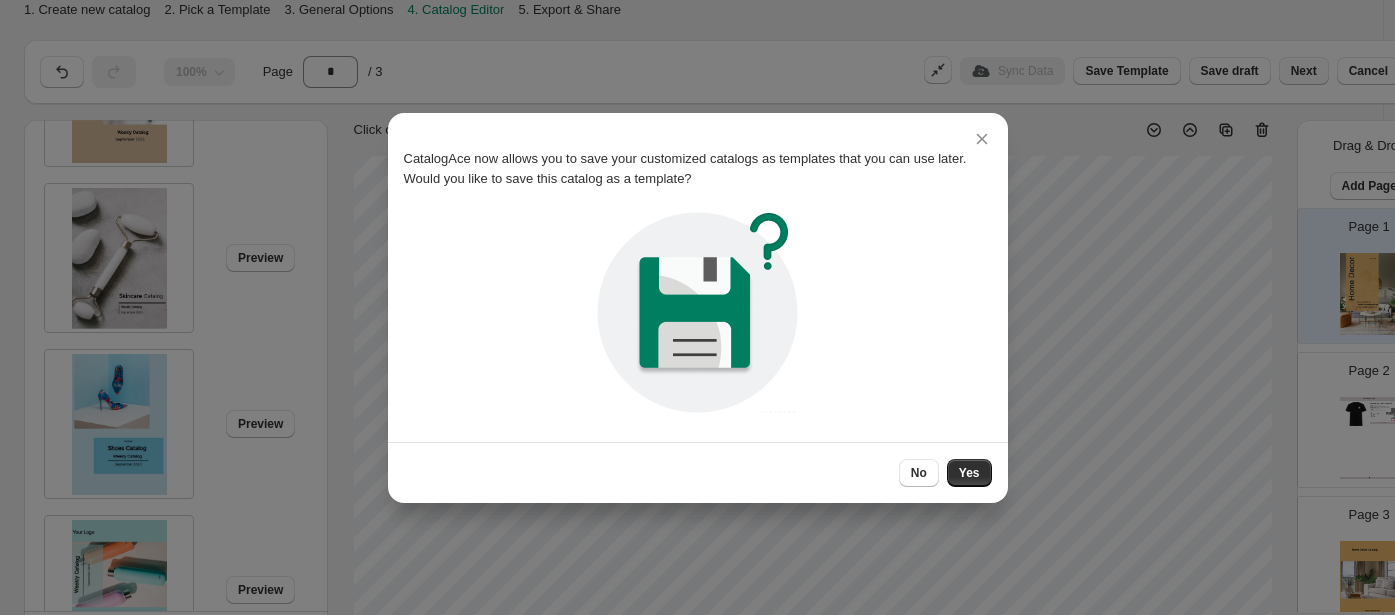 scroll, scrollTop: 0, scrollLeft: 0, axis: both 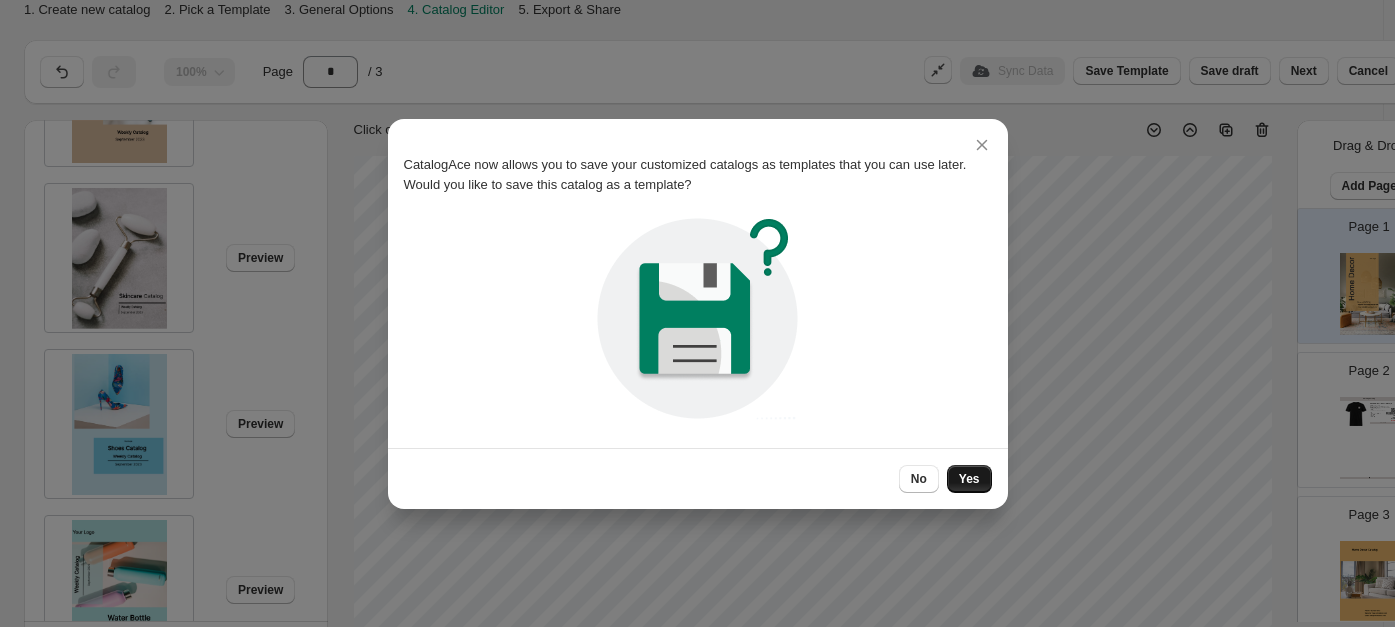click on "Yes" at bounding box center (969, 479) 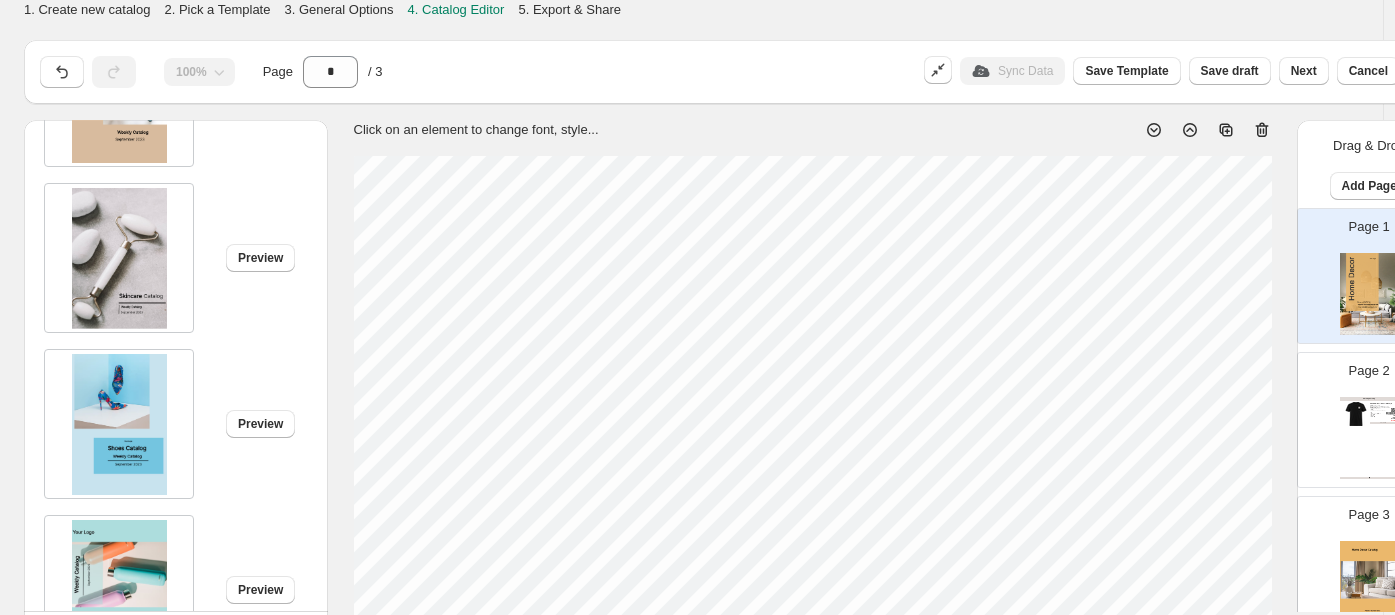 scroll, scrollTop: 0, scrollLeft: 46, axis: horizontal 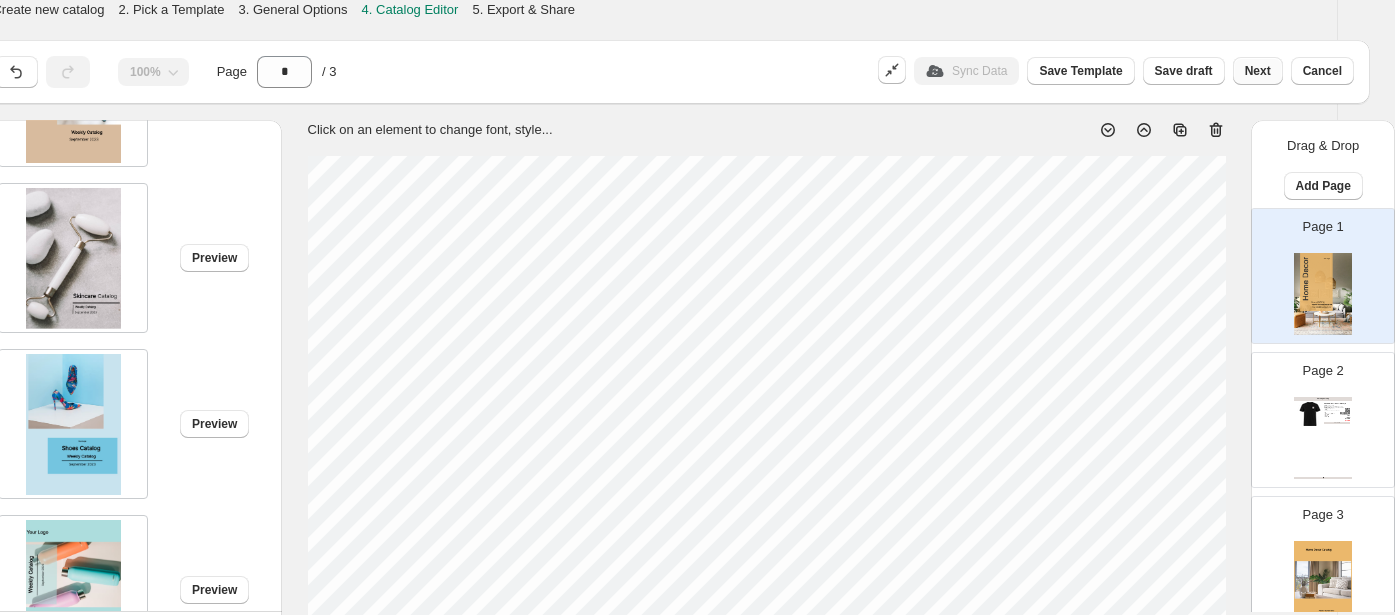 click on "Next" at bounding box center (1258, 71) 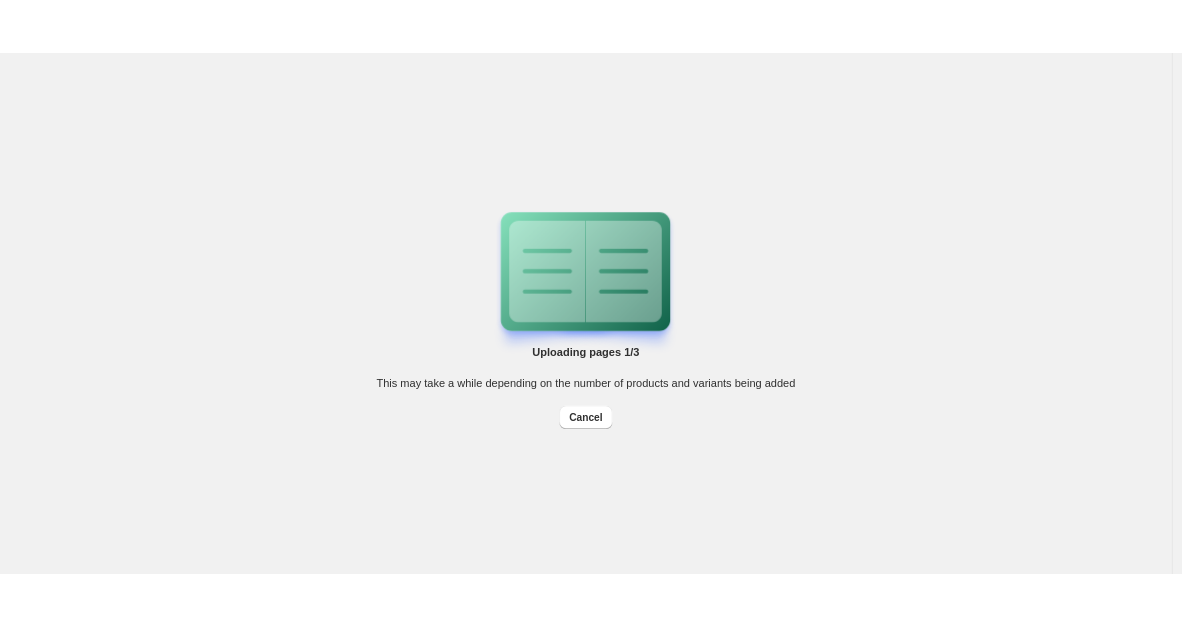 scroll, scrollTop: 0, scrollLeft: 0, axis: both 